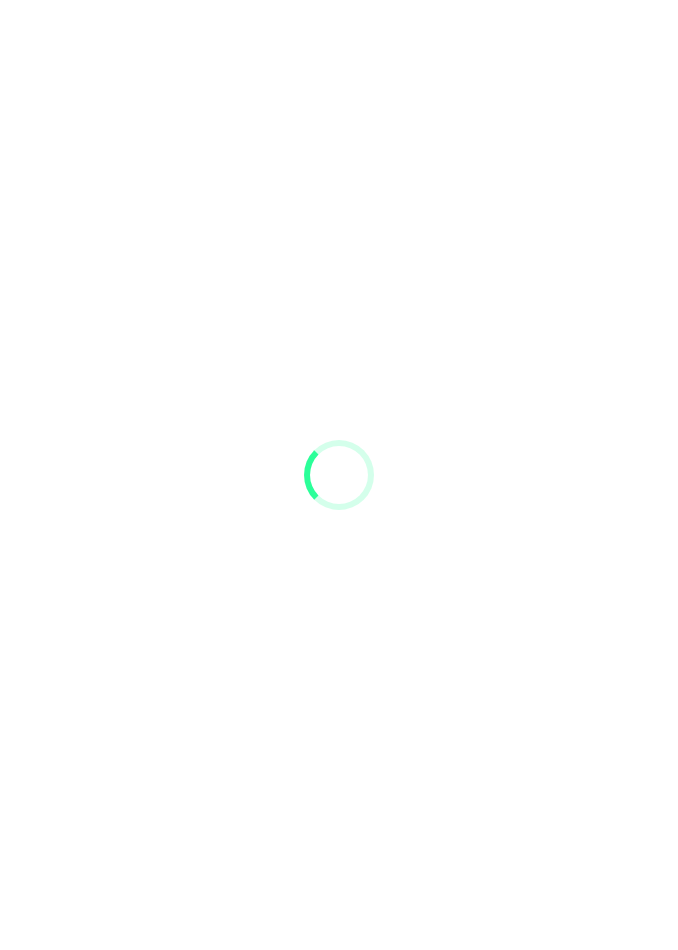 scroll, scrollTop: 0, scrollLeft: 0, axis: both 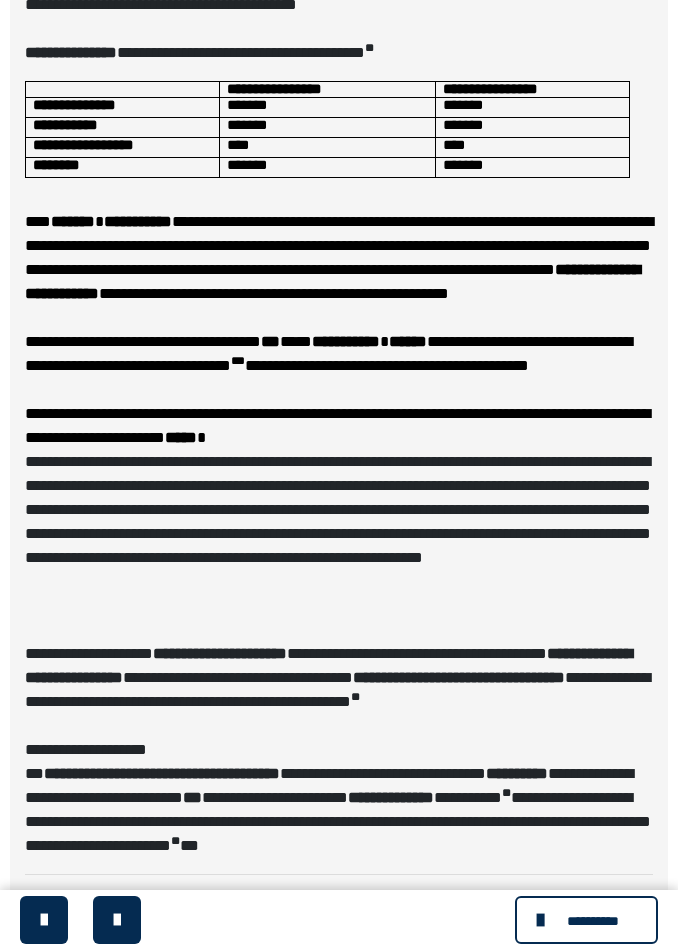 click on "**********" at bounding box center [337, -536] 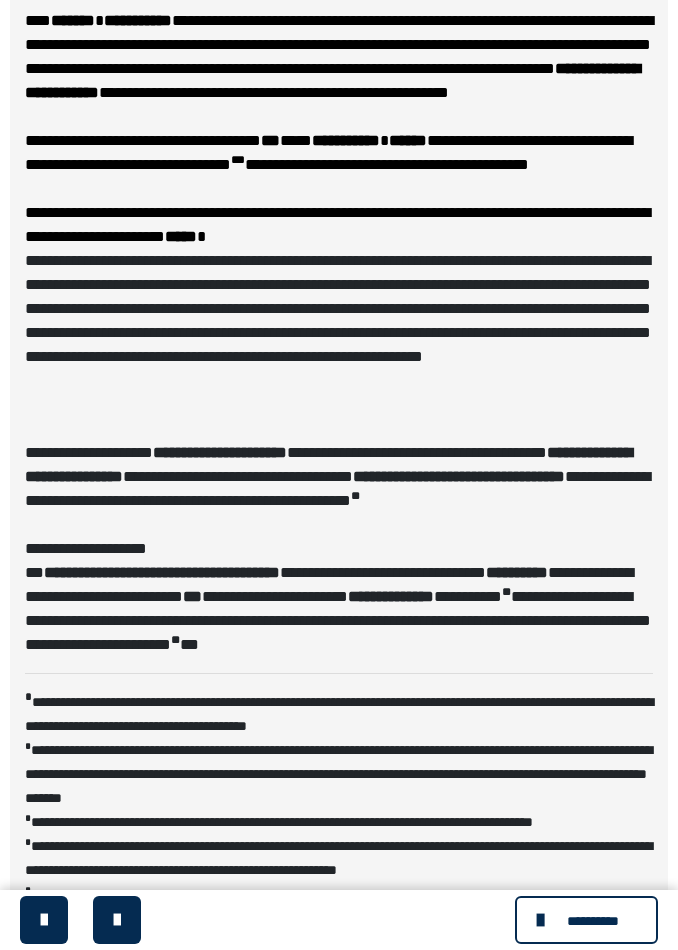 scroll, scrollTop: 8202, scrollLeft: 0, axis: vertical 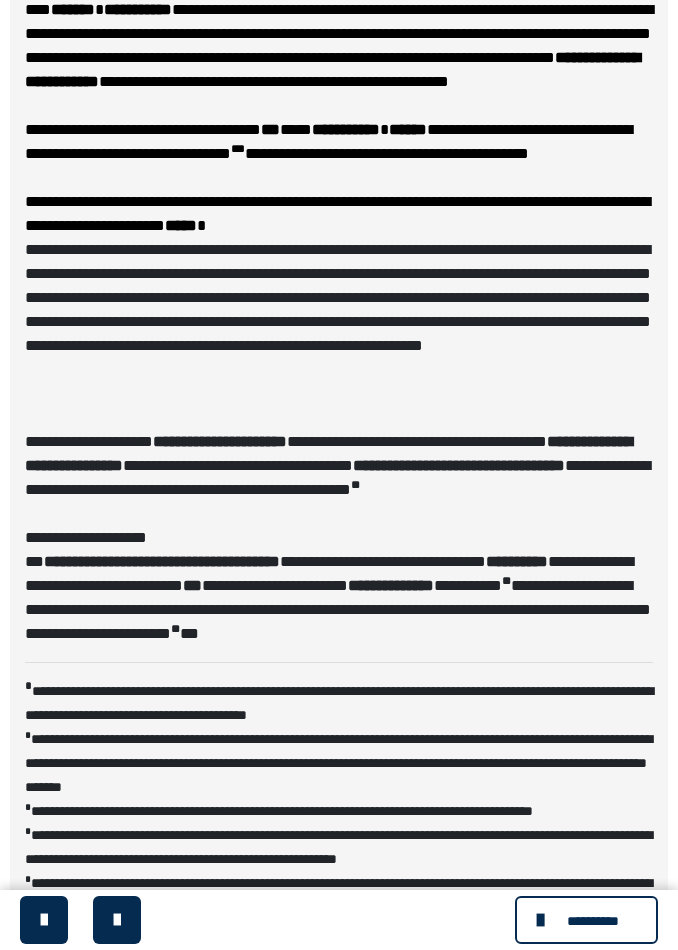 copy on "**********" 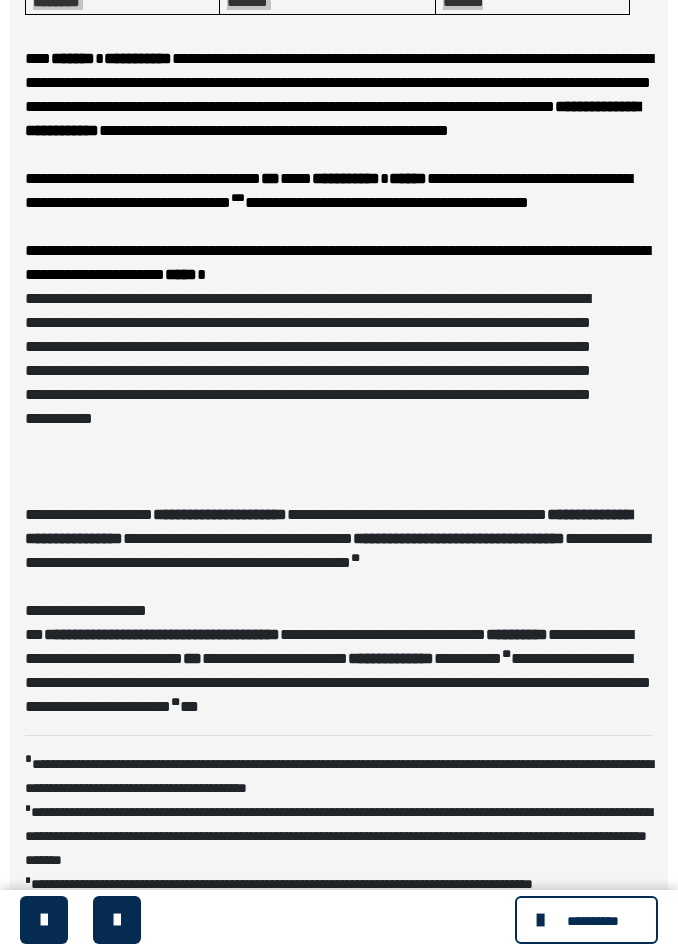 scroll, scrollTop: 8226, scrollLeft: 0, axis: vertical 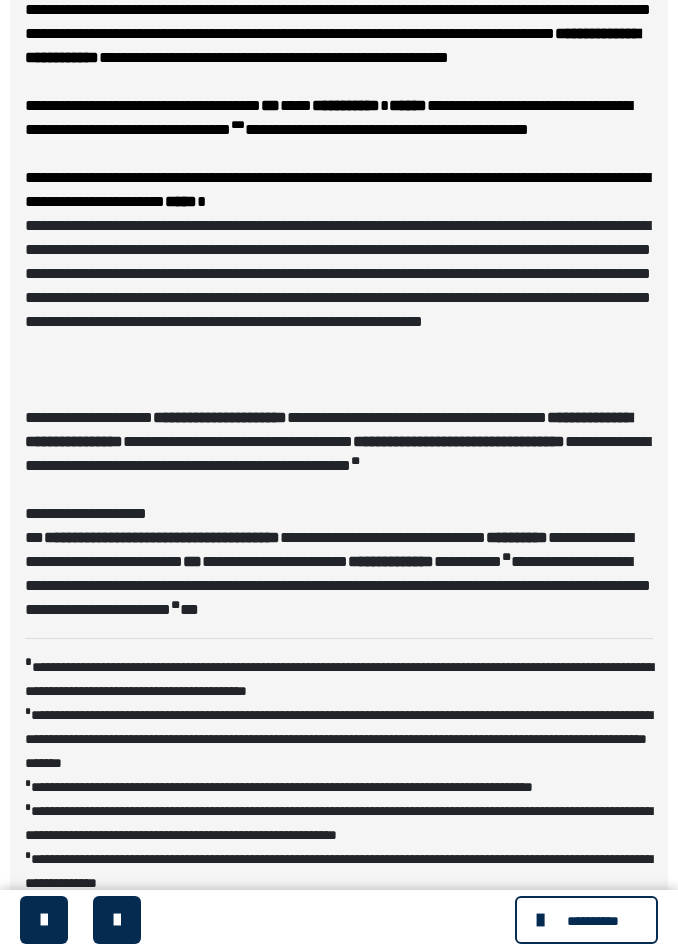 click on "**********" at bounding box center (339, -126) 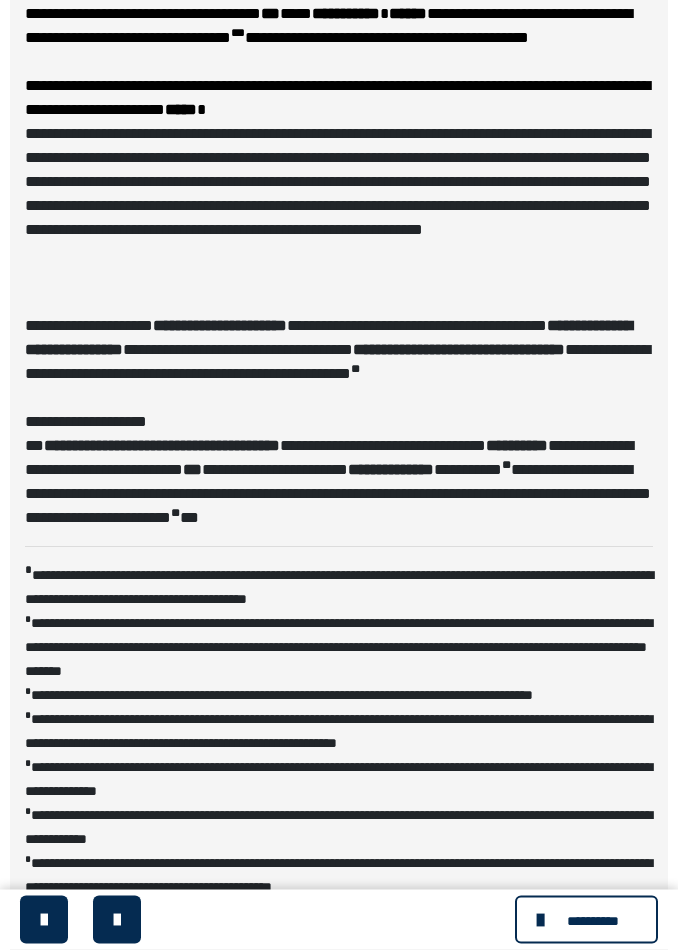 scroll, scrollTop: 8422, scrollLeft: 0, axis: vertical 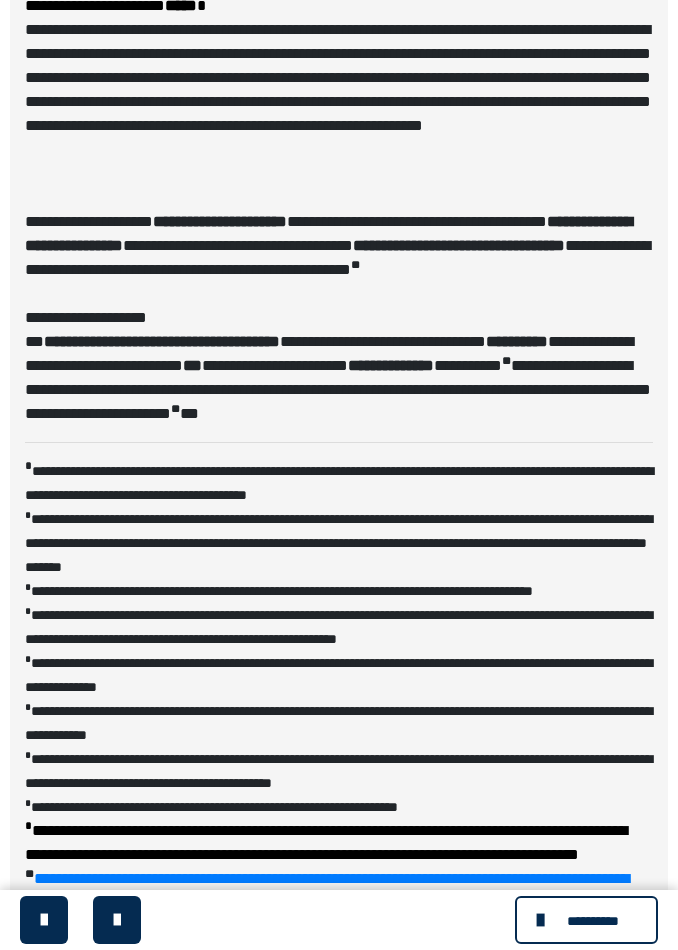 copy on "**********" 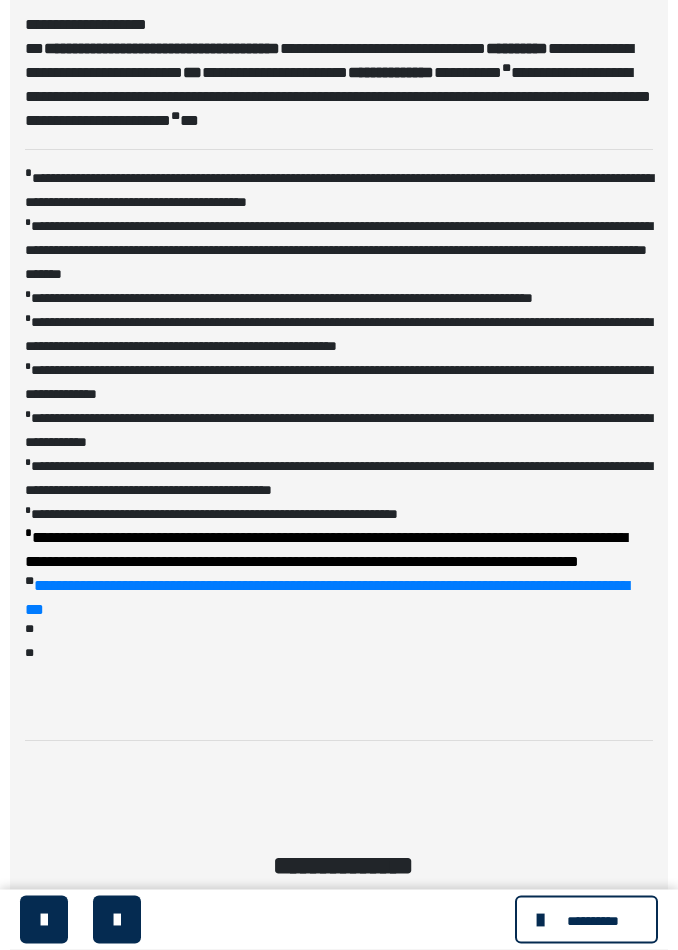 scroll, scrollTop: 8715, scrollLeft: 0, axis: vertical 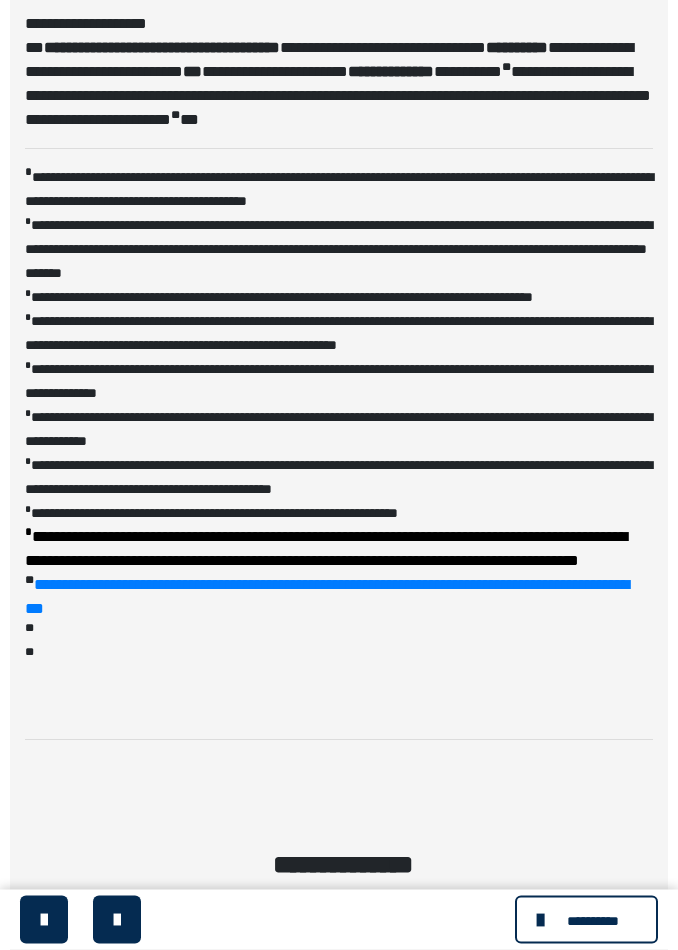 click on "**********" at bounding box center [328, -372] 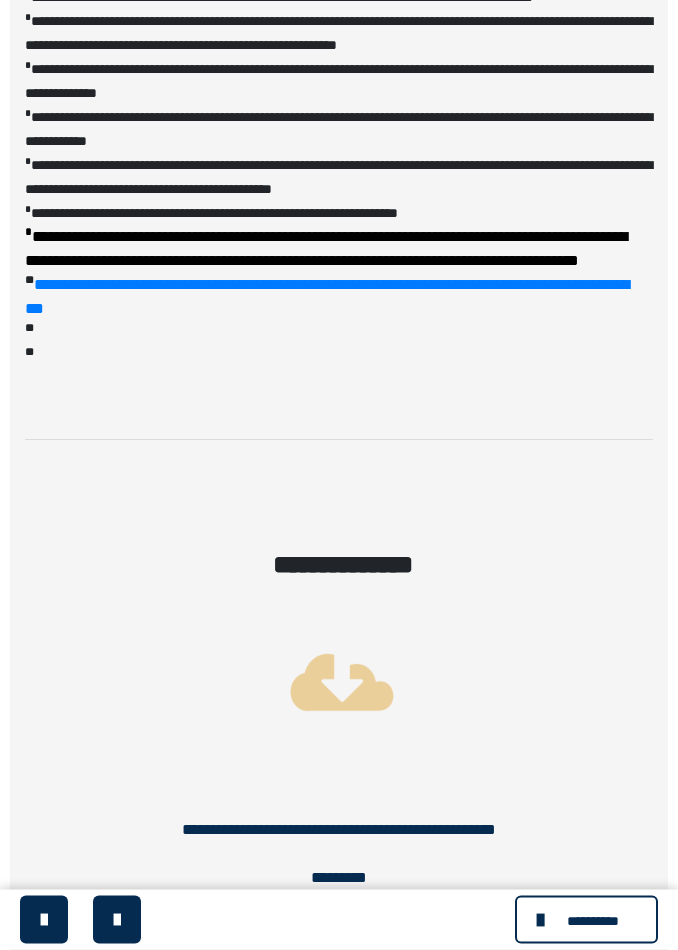 scroll, scrollTop: 9016, scrollLeft: 0, axis: vertical 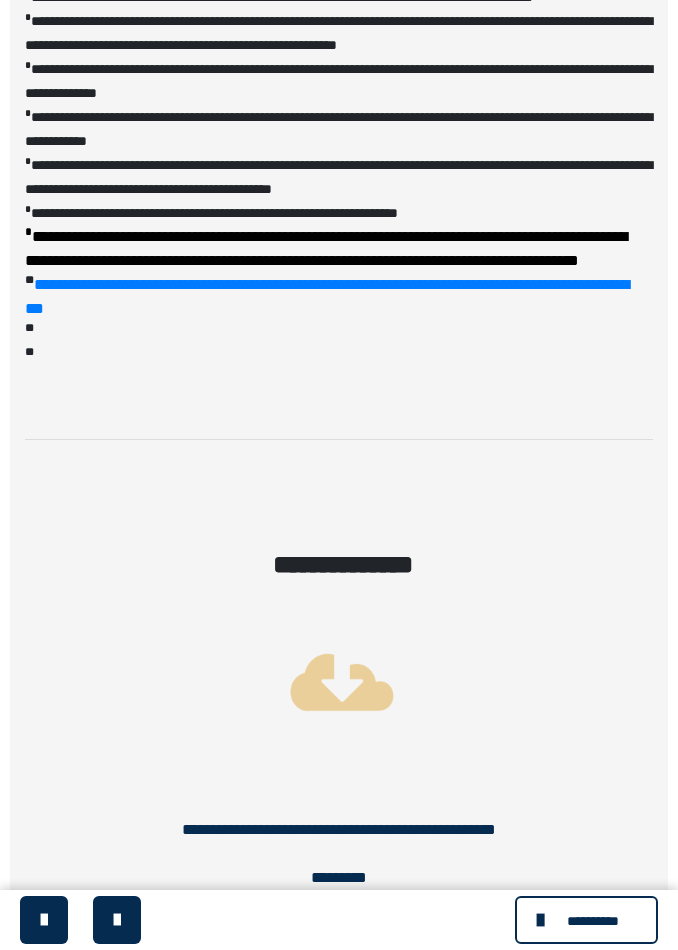click on "**********" at bounding box center [339, -916] 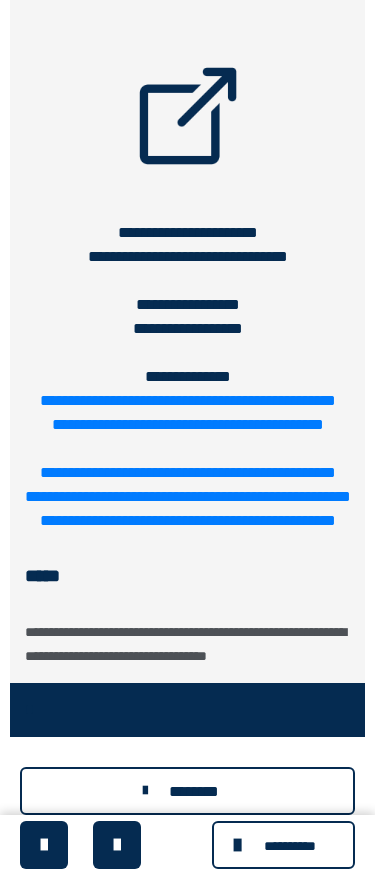 scroll, scrollTop: 14080, scrollLeft: 0, axis: vertical 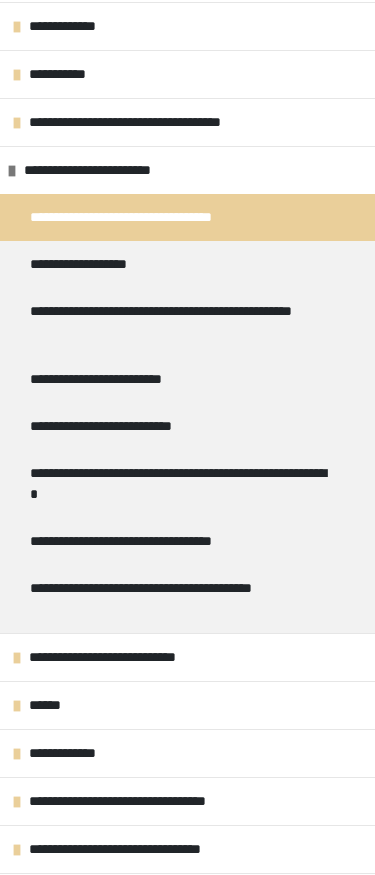 click on "**********" at bounding box center (150, 217) 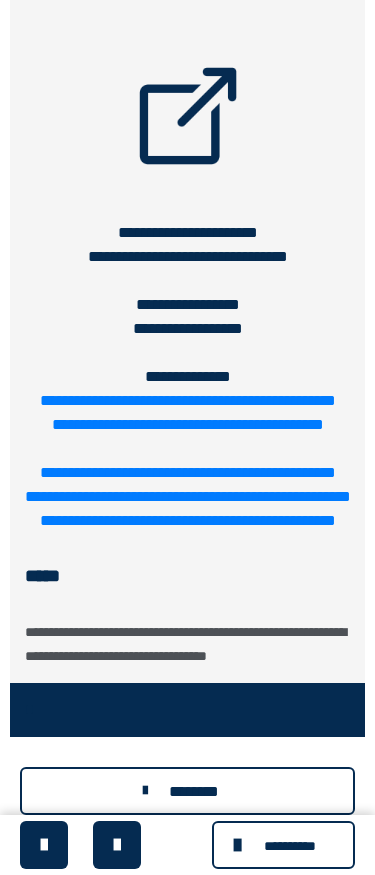 click on "********" at bounding box center (187, 791) 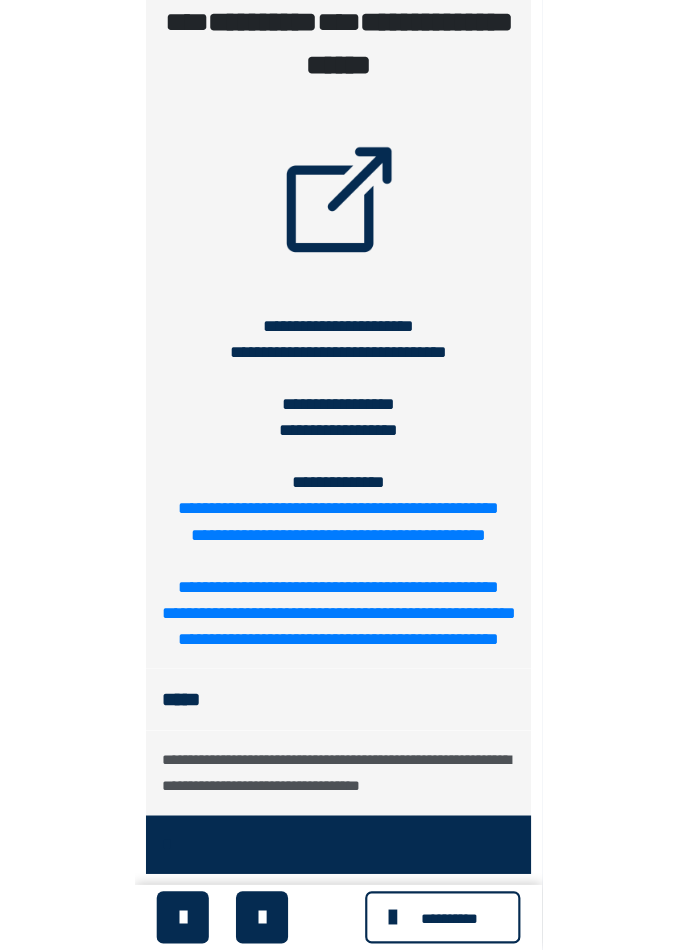 scroll, scrollTop: 10860, scrollLeft: 0, axis: vertical 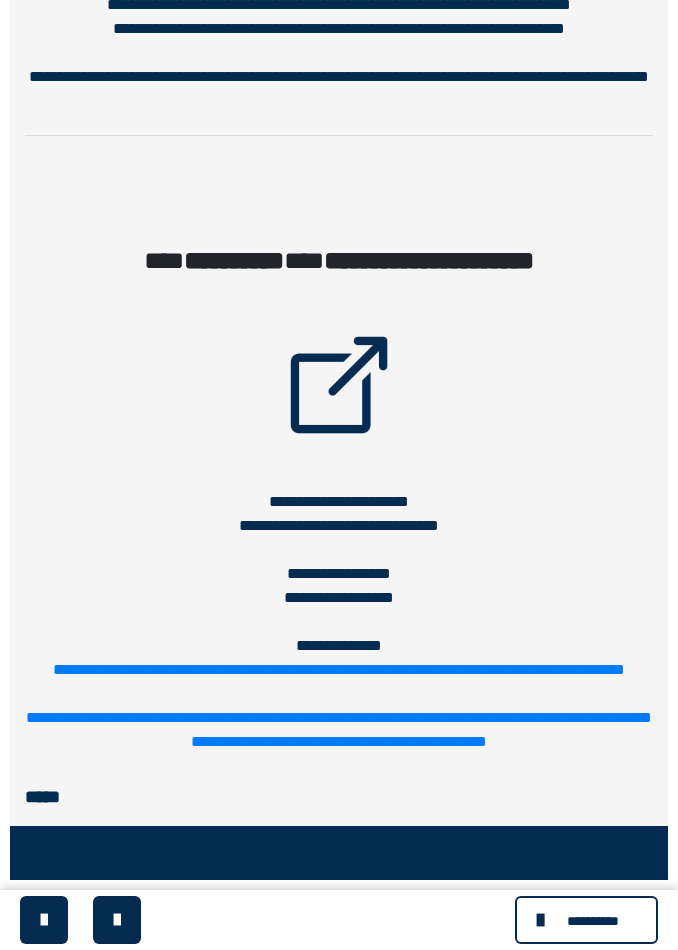 click on "**********" at bounding box center (593, 921) 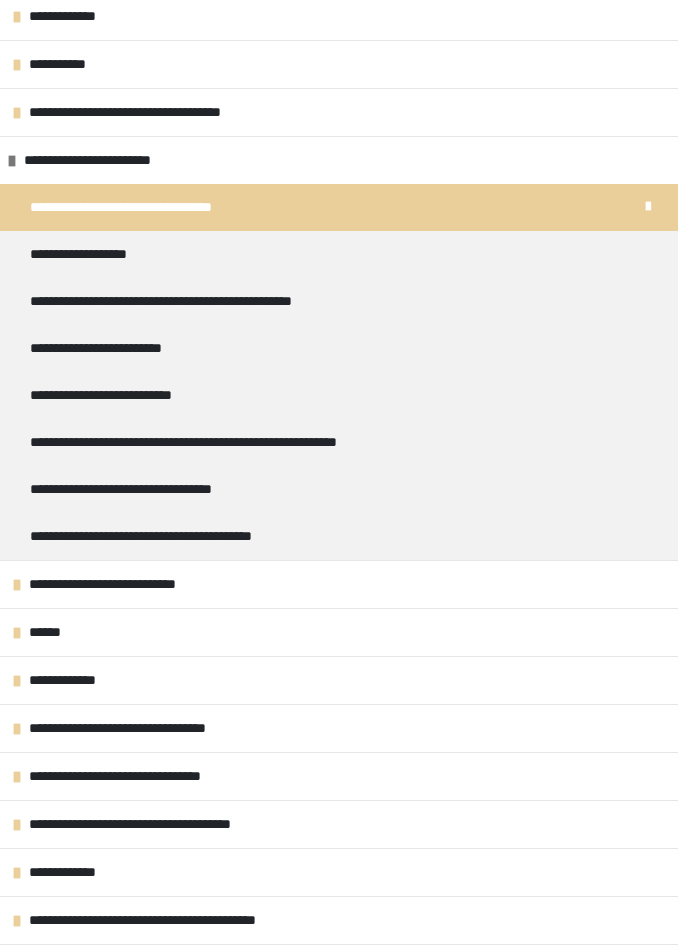 click on "**********" at bounding box center (339, 301) 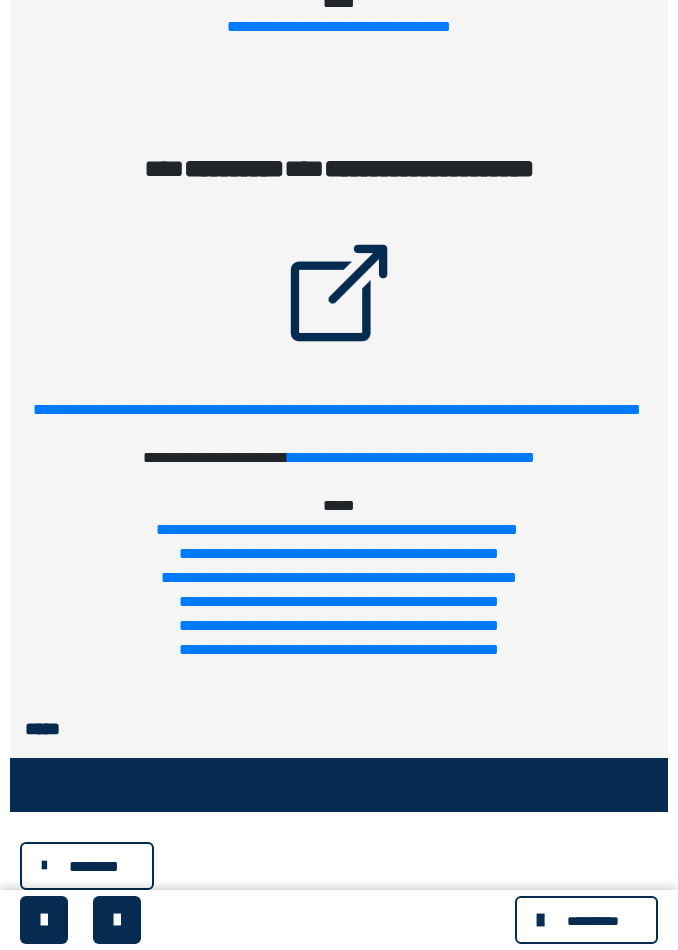 scroll, scrollTop: 4718, scrollLeft: 0, axis: vertical 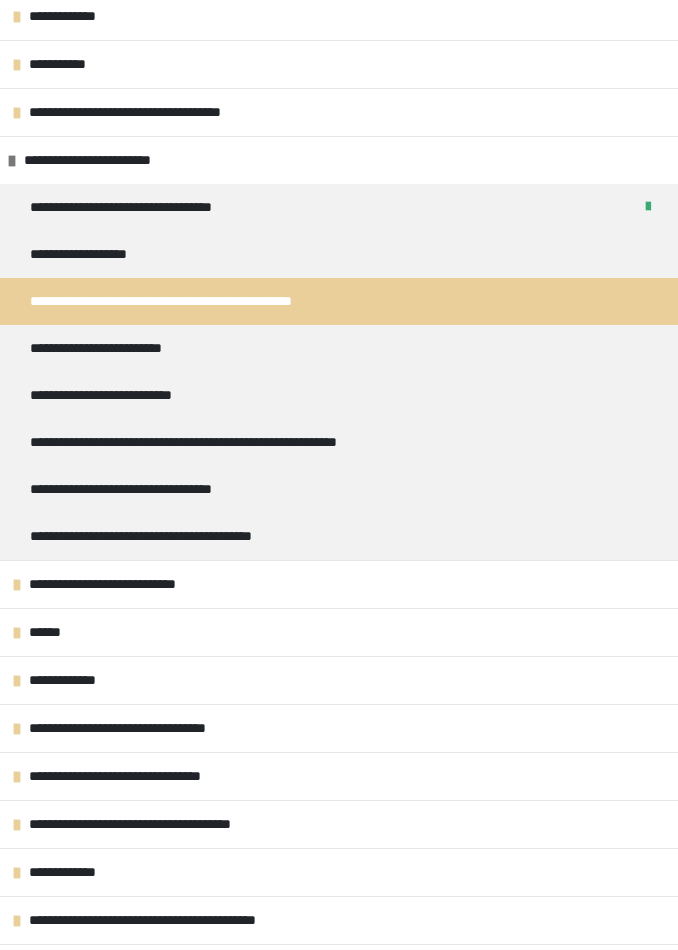 click on "**********" at bounding box center [339, 254] 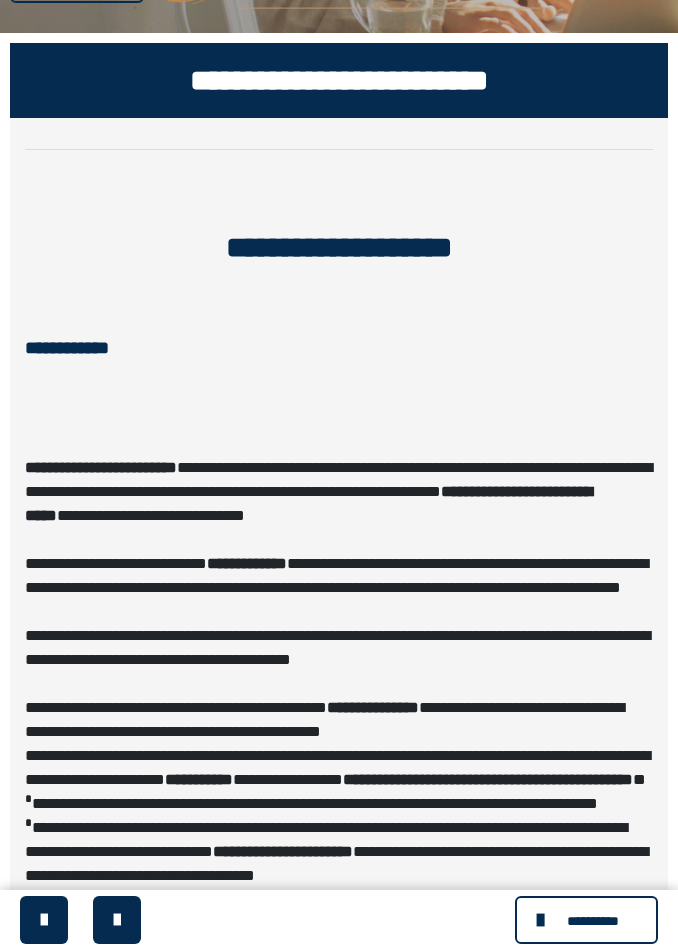 scroll, scrollTop: 292, scrollLeft: 0, axis: vertical 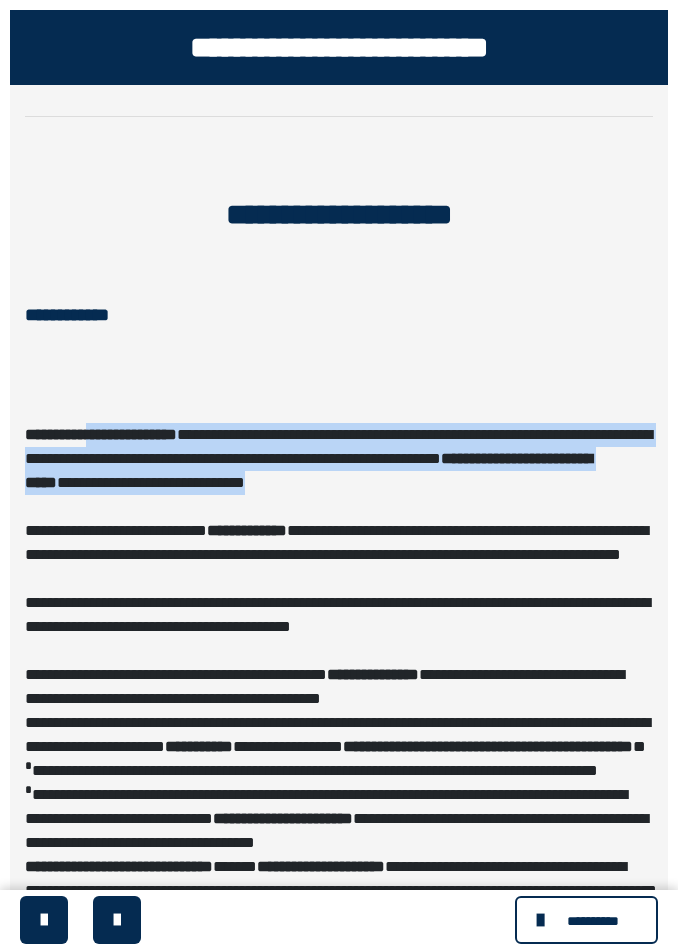 click on "**********" at bounding box center (336, 542) 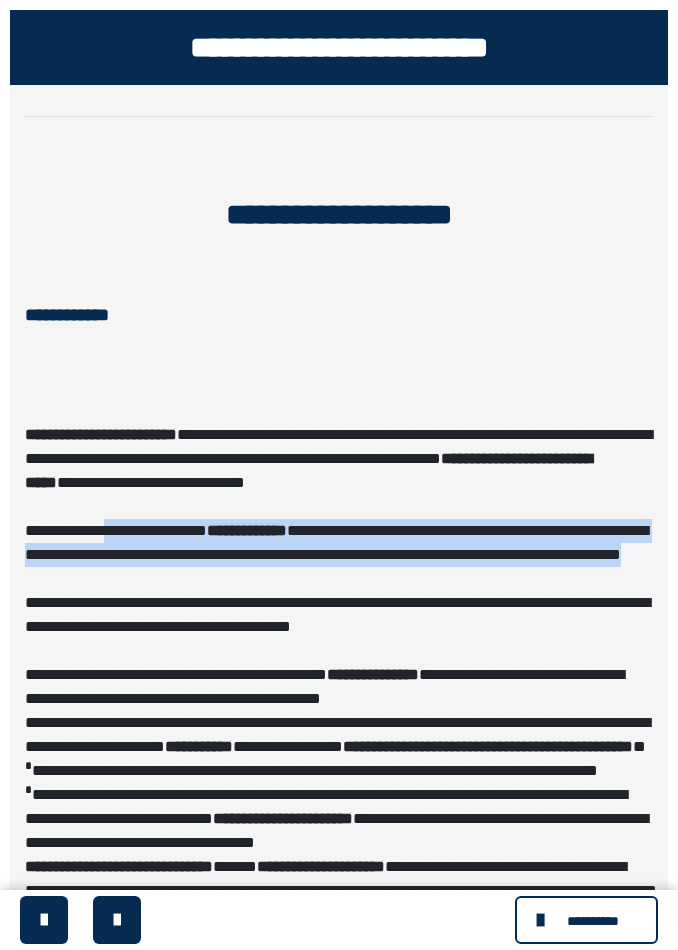 click on "**********" at bounding box center [324, 686] 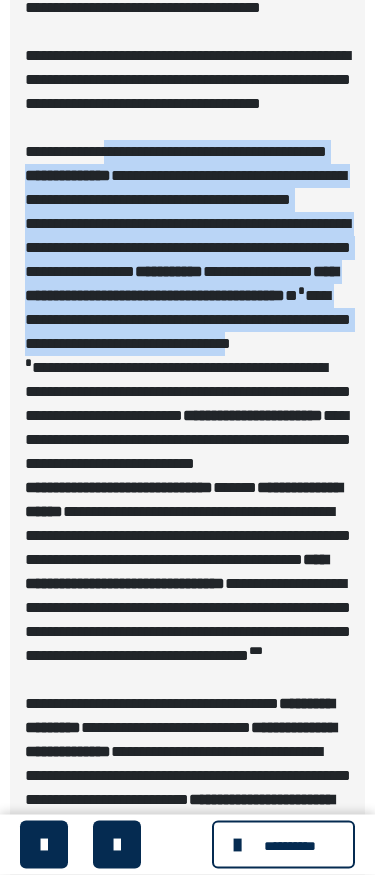 scroll, scrollTop: 935, scrollLeft: 0, axis: vertical 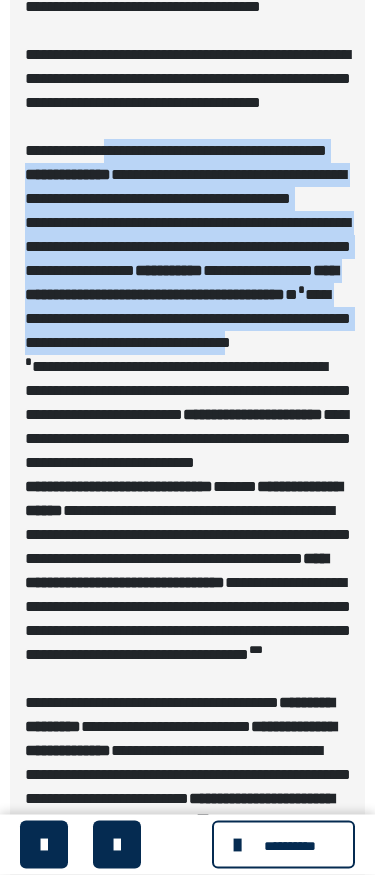 click on "**********" at bounding box center [188, 415] 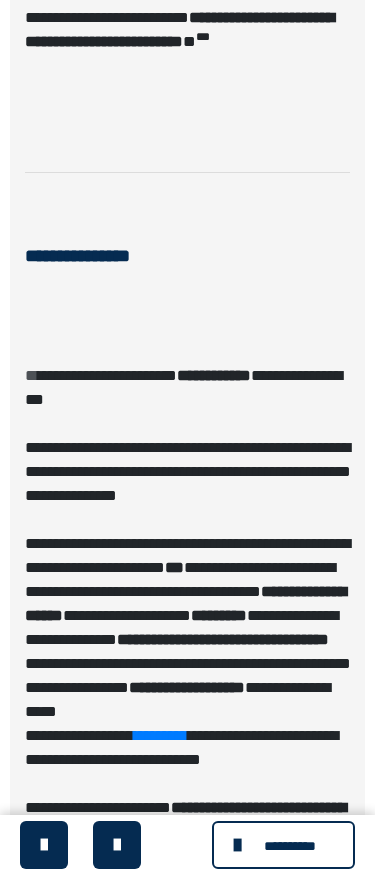 scroll, scrollTop: 1720, scrollLeft: 0, axis: vertical 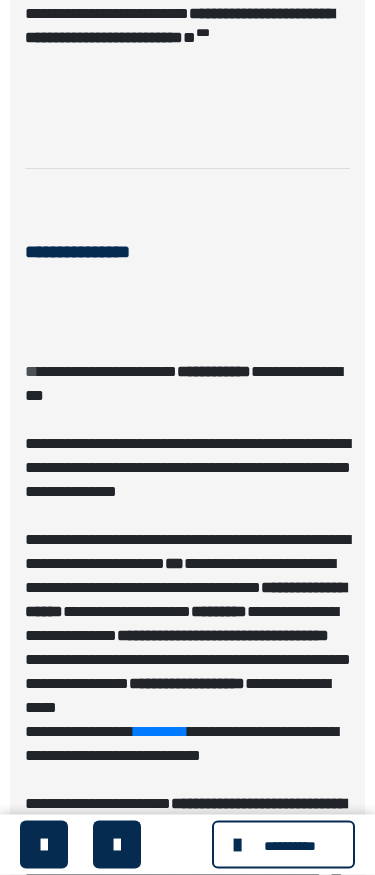 click on "**********" at bounding box center [188, -22] 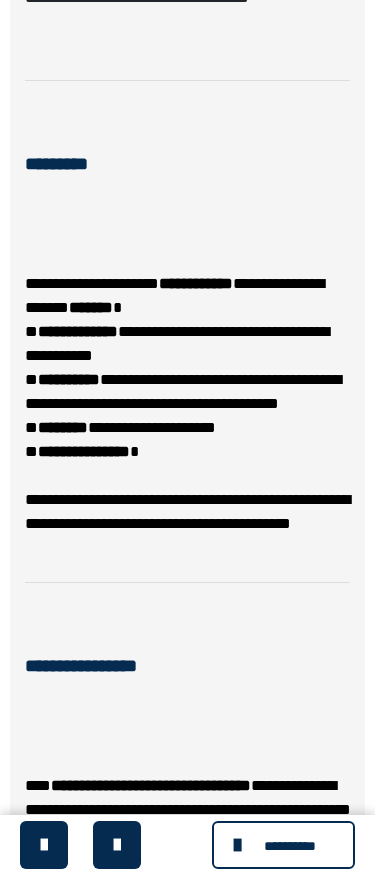 scroll, scrollTop: 2826, scrollLeft: 0, axis: vertical 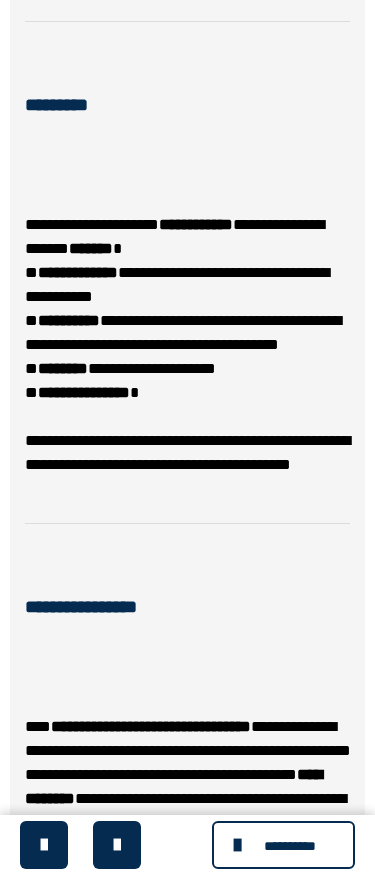 click on "**********" at bounding box center (188, -122) 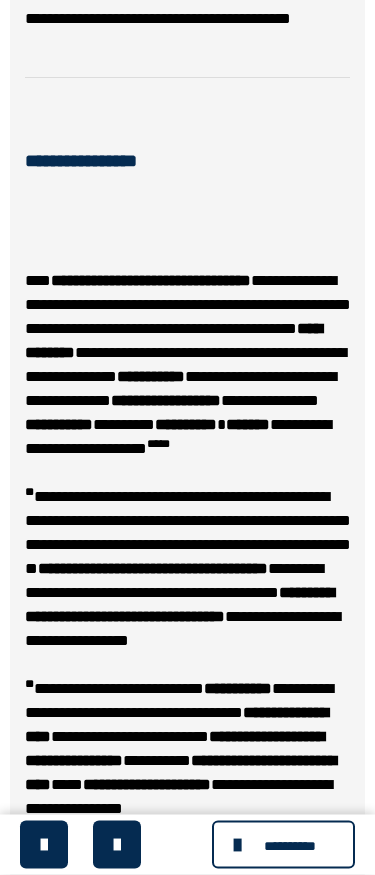 scroll, scrollTop: 3288, scrollLeft: 0, axis: vertical 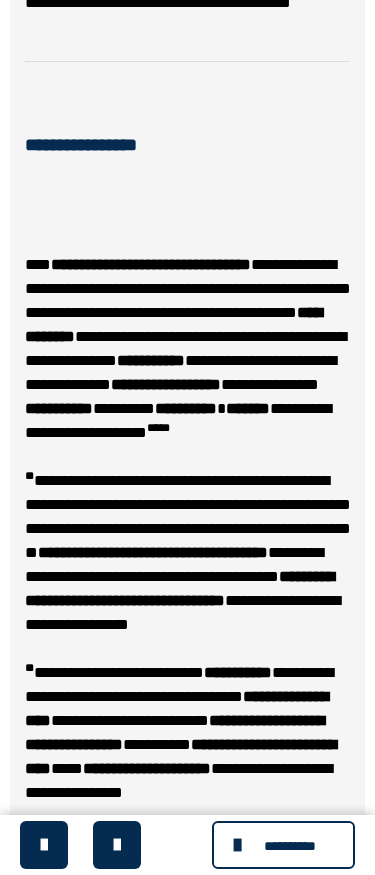 click on "**********" at bounding box center [187, -149] 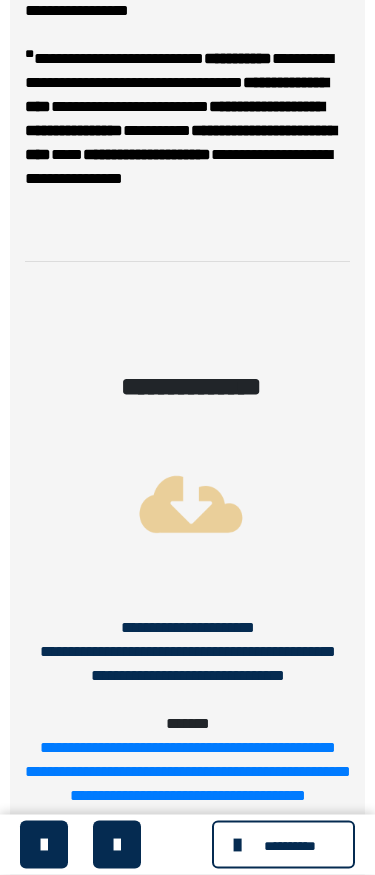 scroll, scrollTop: 3902, scrollLeft: 0, axis: vertical 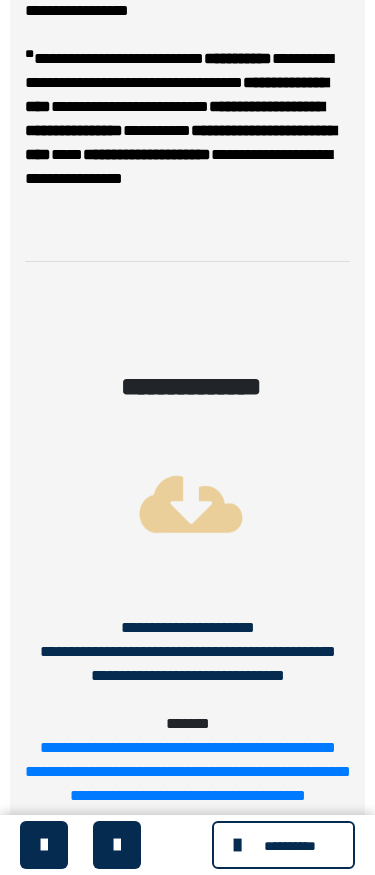 click on "**********" at bounding box center [151, -350] 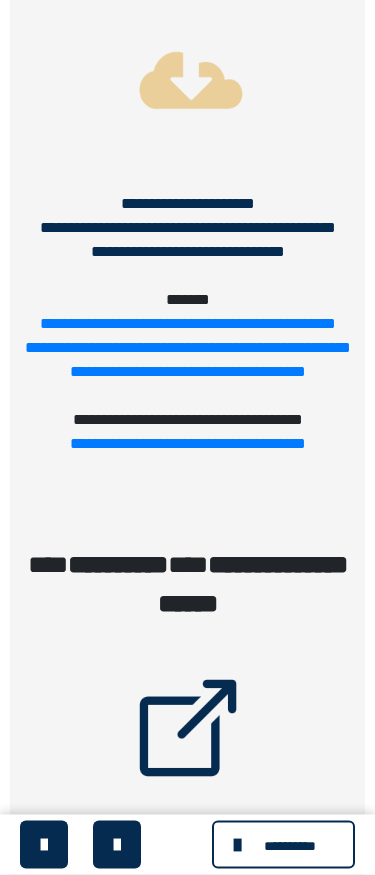 scroll, scrollTop: 4327, scrollLeft: 0, axis: vertical 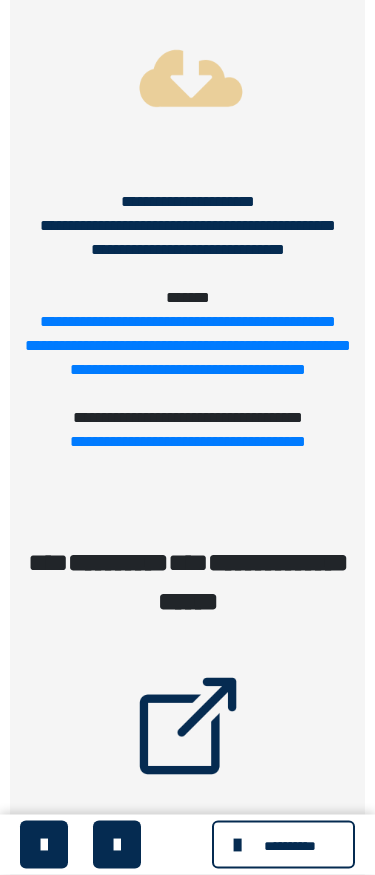 click on "**********" at bounding box center [180, -307] 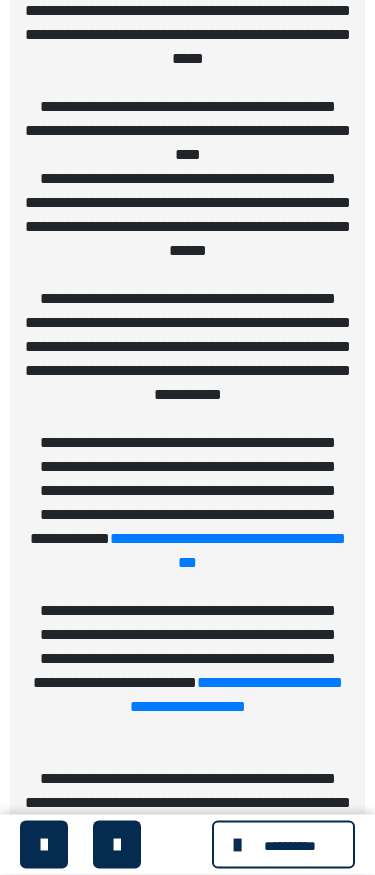 scroll, scrollTop: 5328, scrollLeft: 0, axis: vertical 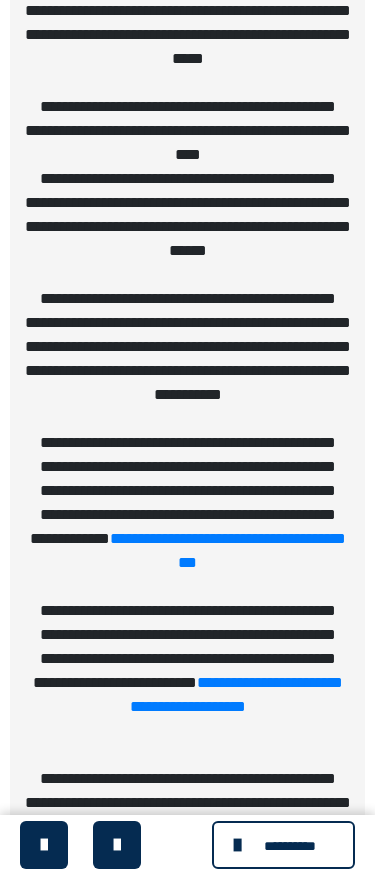 click on "**********" at bounding box center [187, -791] 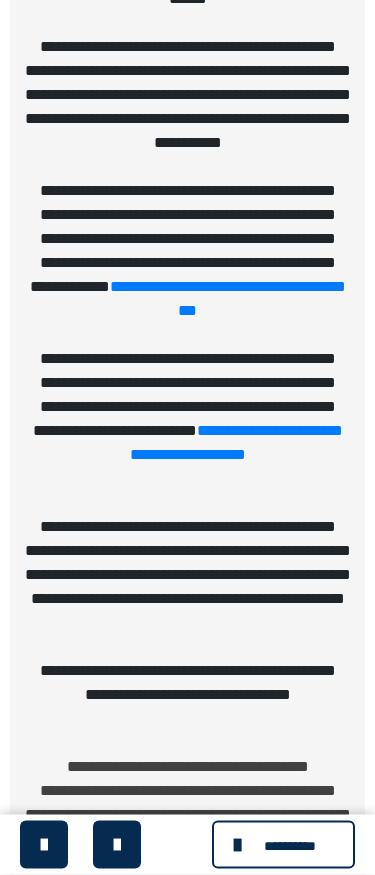 scroll, scrollTop: 5580, scrollLeft: 0, axis: vertical 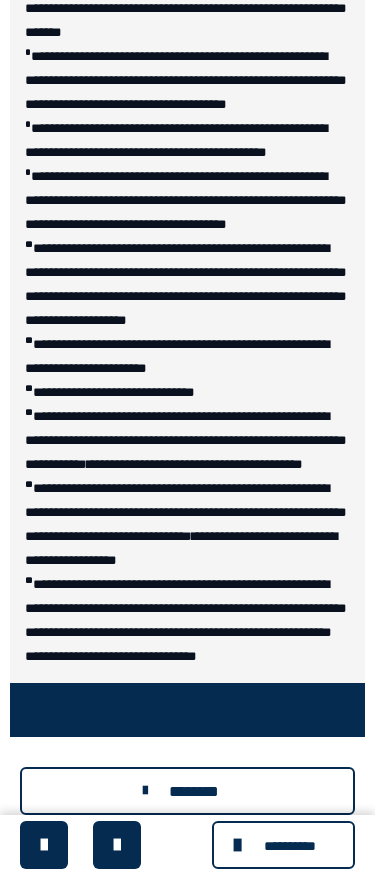 click at bounding box center (150, 791) 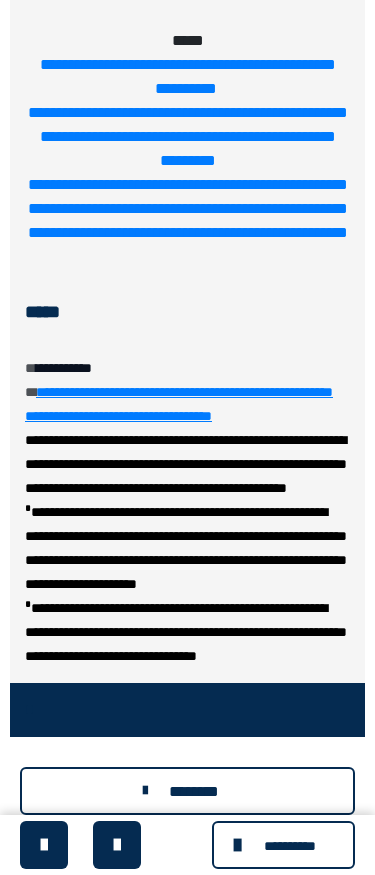 scroll, scrollTop: 7567, scrollLeft: 0, axis: vertical 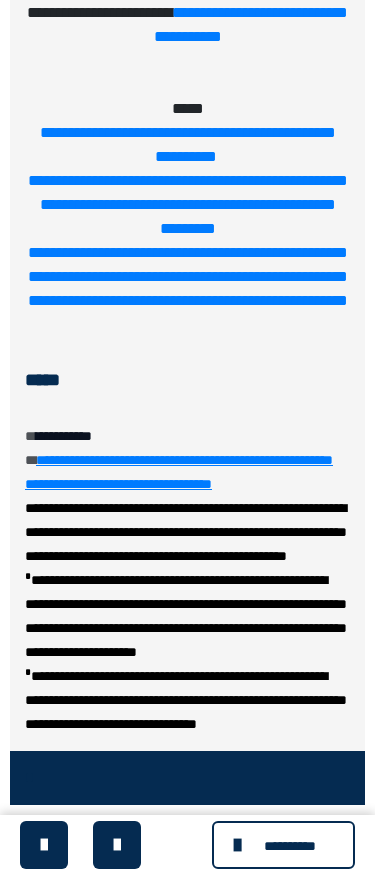 click on "*" at bounding box center [187, 778] 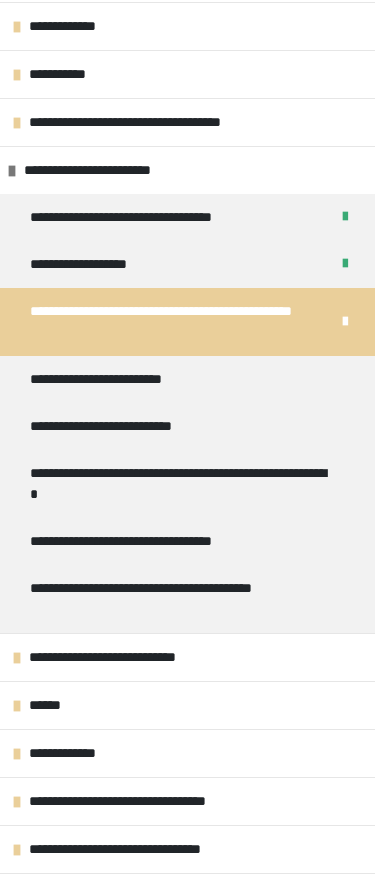 click on "**********" at bounding box center (121, 379) 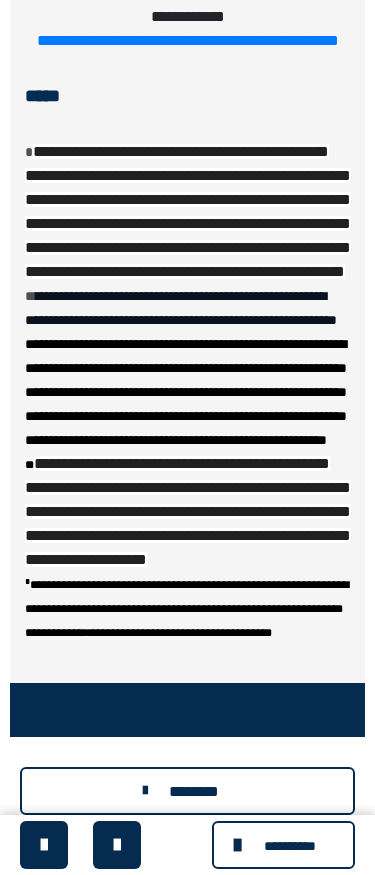 scroll, scrollTop: 9707, scrollLeft: 0, axis: vertical 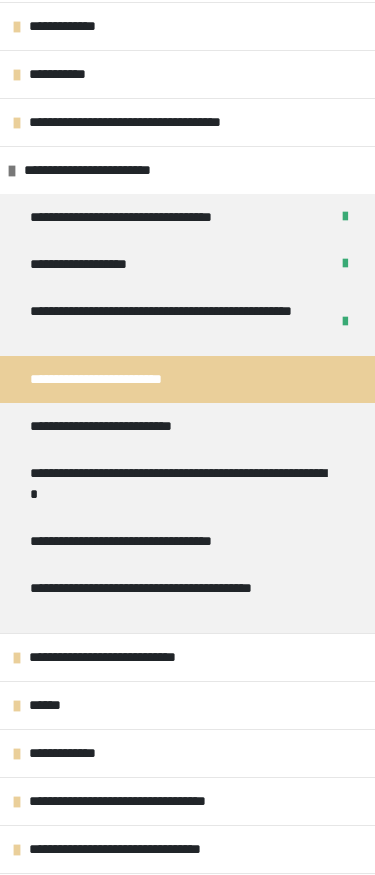 click on "**********" at bounding box center (171, 322) 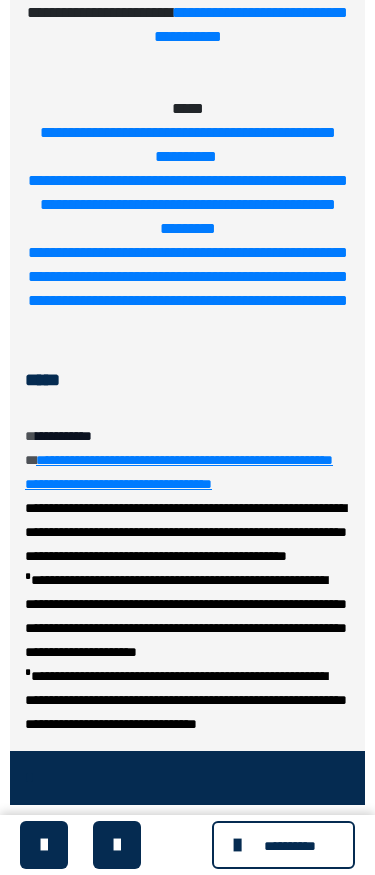 scroll, scrollTop: 7413, scrollLeft: 0, axis: vertical 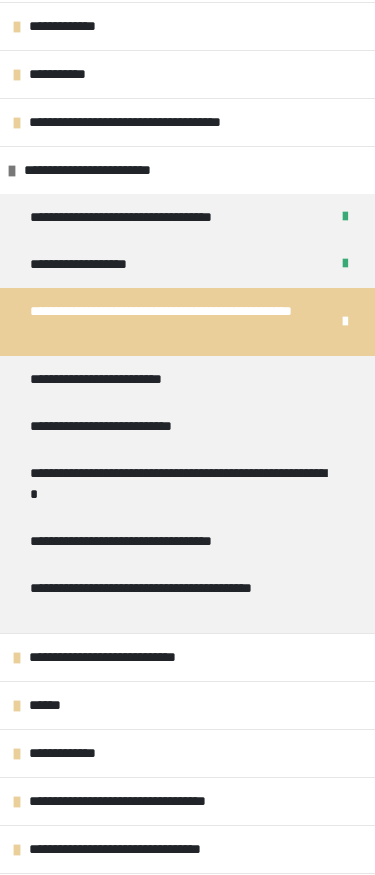 click on "**********" at bounding box center (187, 379) 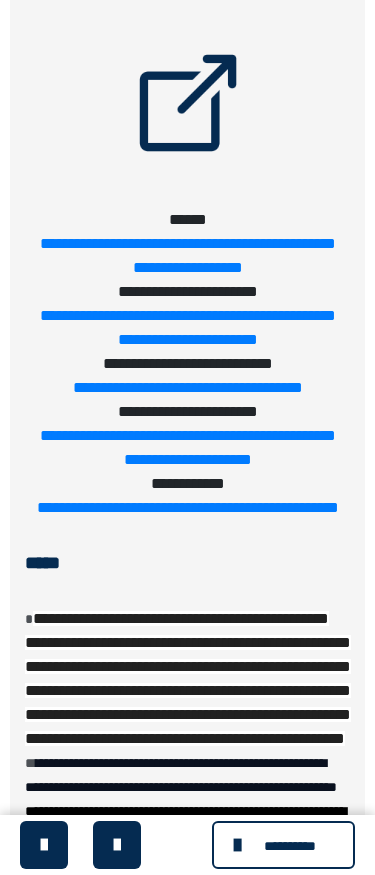 click on "**********" at bounding box center (283, 845) 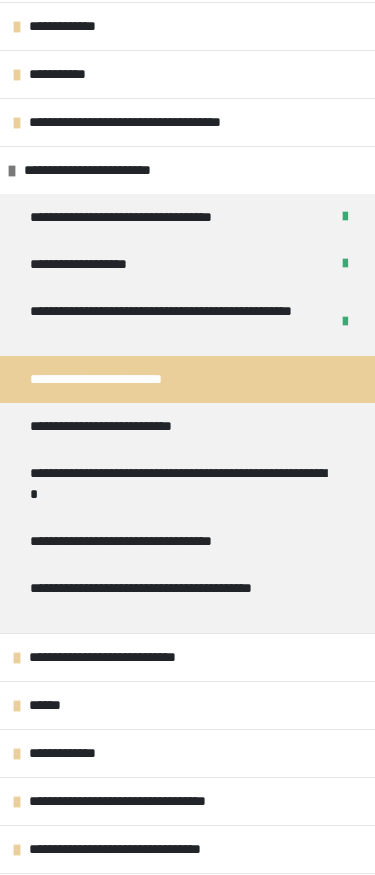 click on "**********" at bounding box center [187, 264] 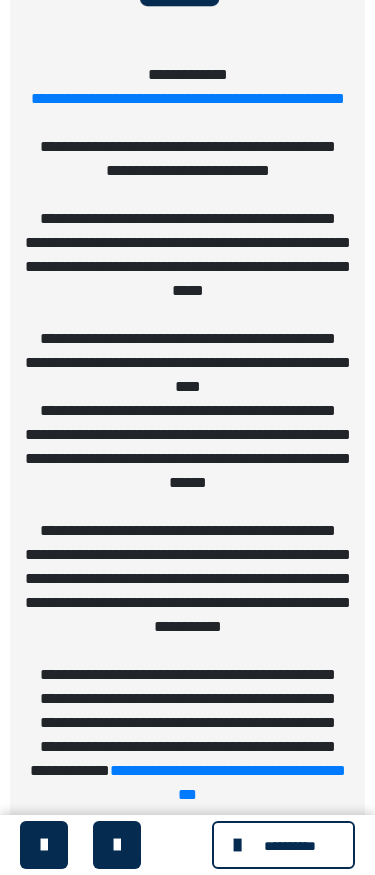 scroll, scrollTop: 5085, scrollLeft: 0, axis: vertical 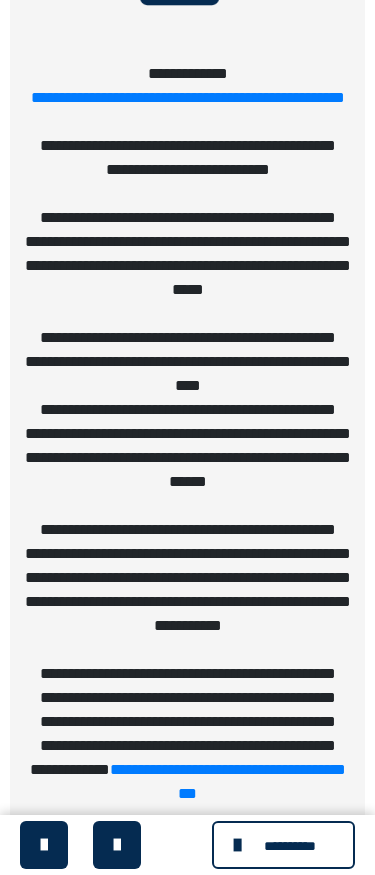 click on "**********" at bounding box center (290, 846) 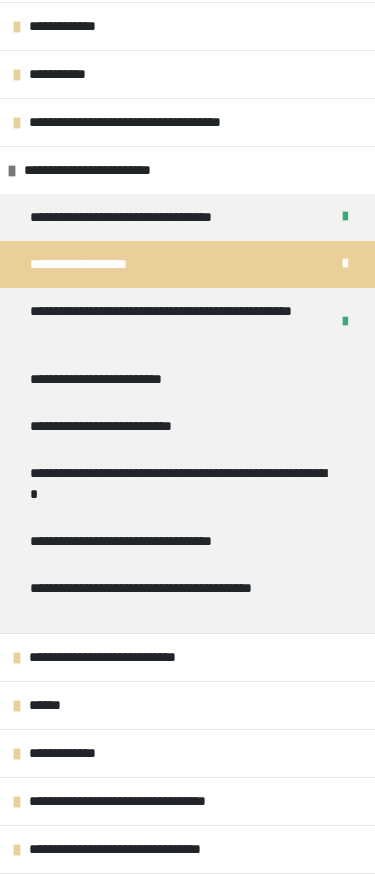 click on "**********" at bounding box center (171, 322) 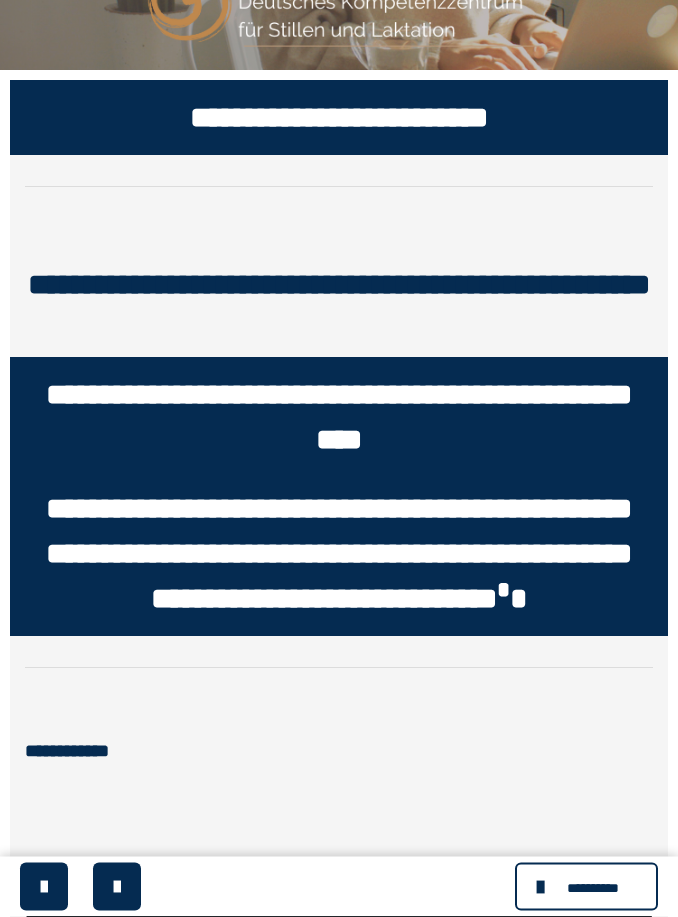 scroll, scrollTop: 210, scrollLeft: 0, axis: vertical 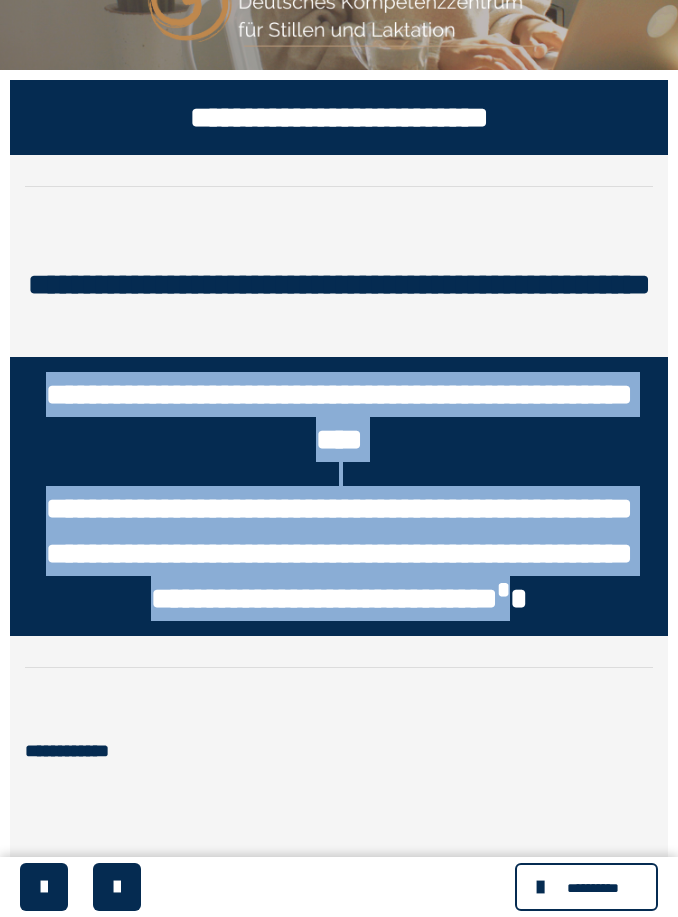 click on "**********" at bounding box center [339, 751] 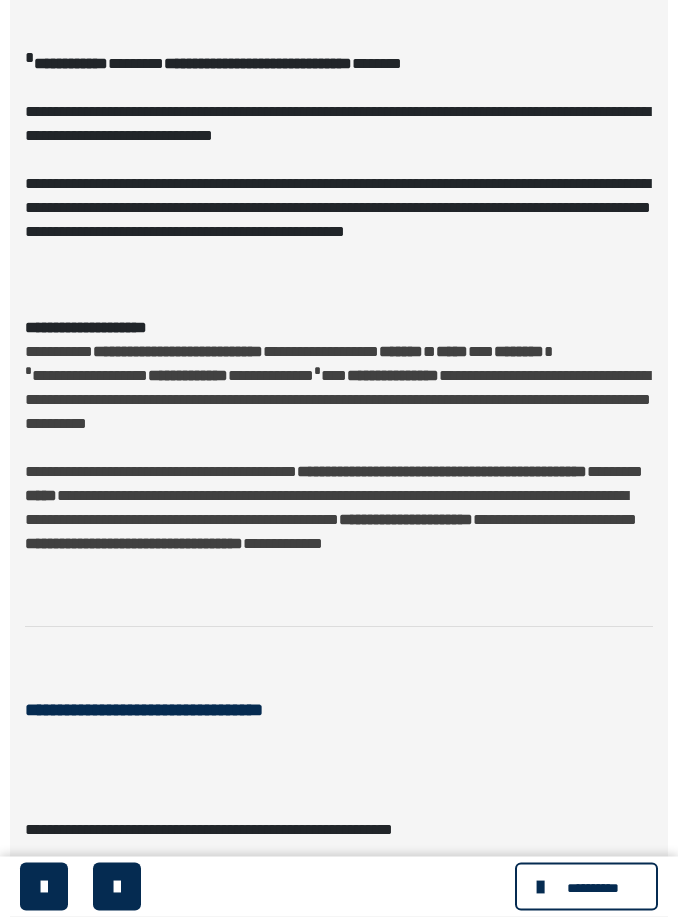 scroll, scrollTop: 1017, scrollLeft: 0, axis: vertical 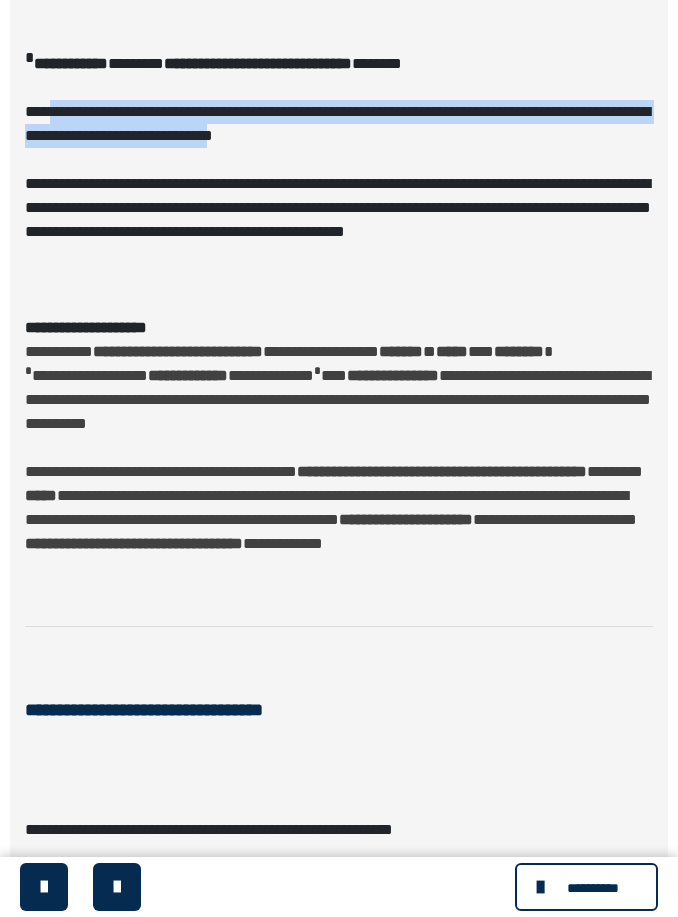 click on "**********" at bounding box center (339, 316) 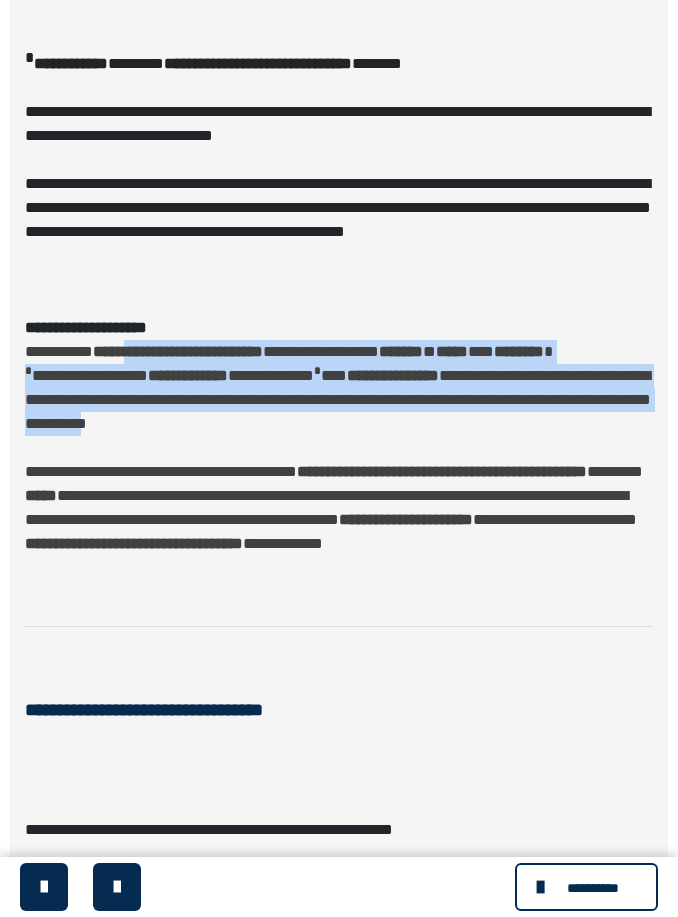 click on "**********" at bounding box center [339, 316] 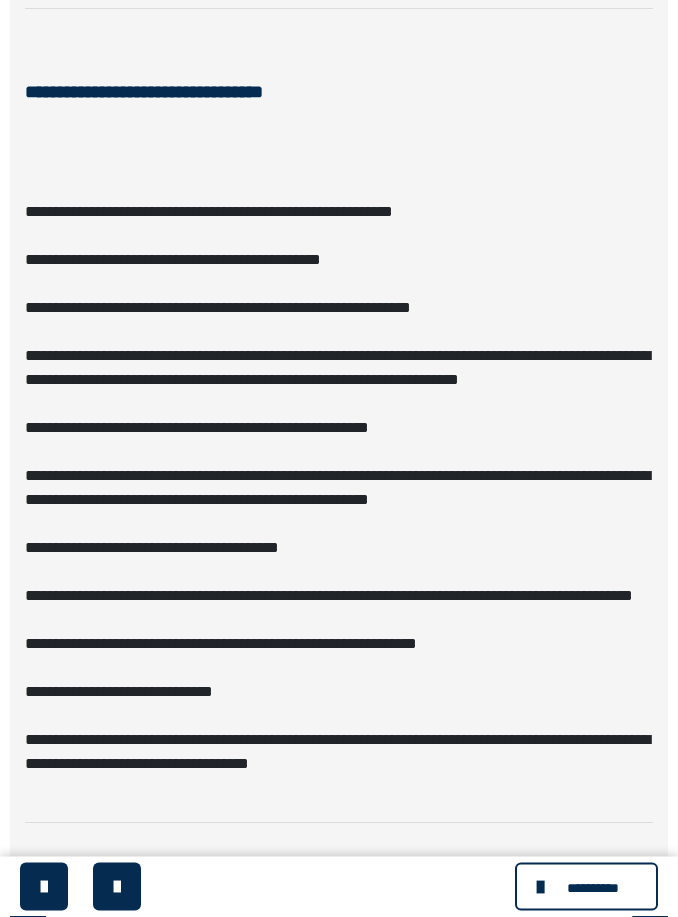scroll, scrollTop: 1635, scrollLeft: 0, axis: vertical 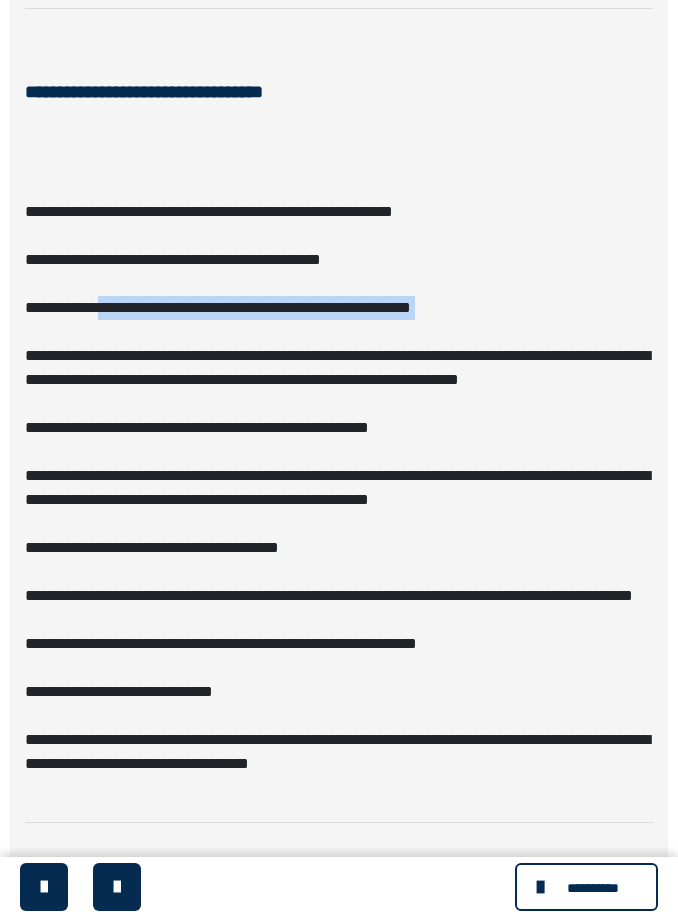 click on "**********" at bounding box center [197, 427] 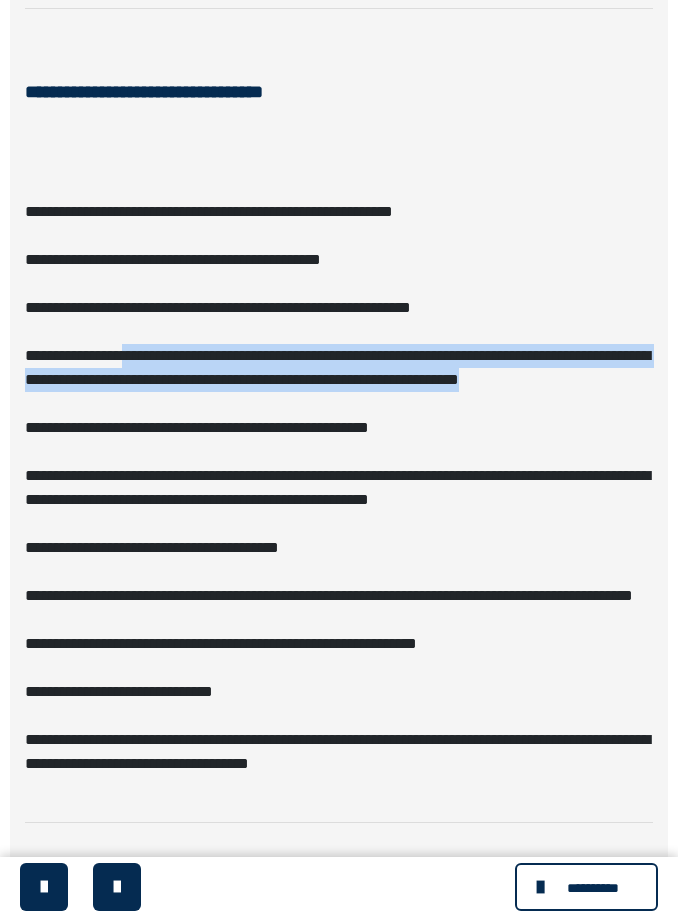 click on "**********" at bounding box center [339, 488] 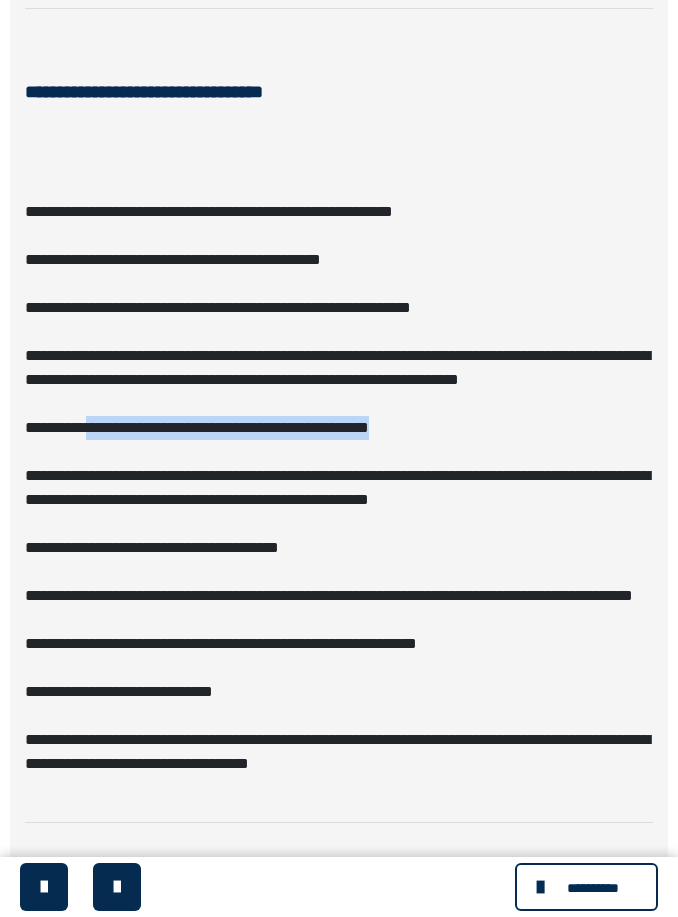 click on "**********" at bounding box center [337, 487] 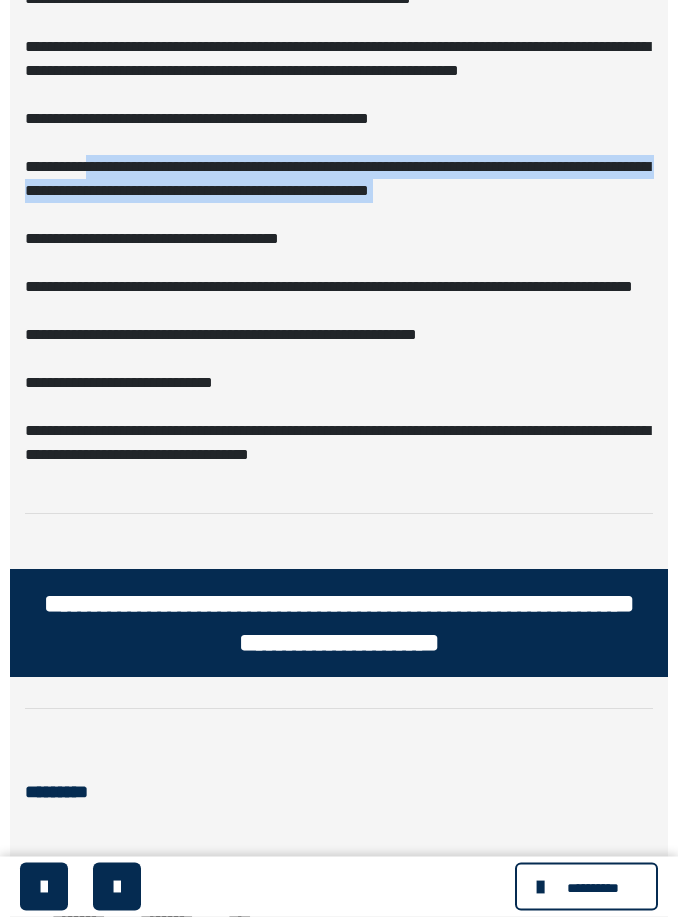 scroll, scrollTop: 1954, scrollLeft: 0, axis: vertical 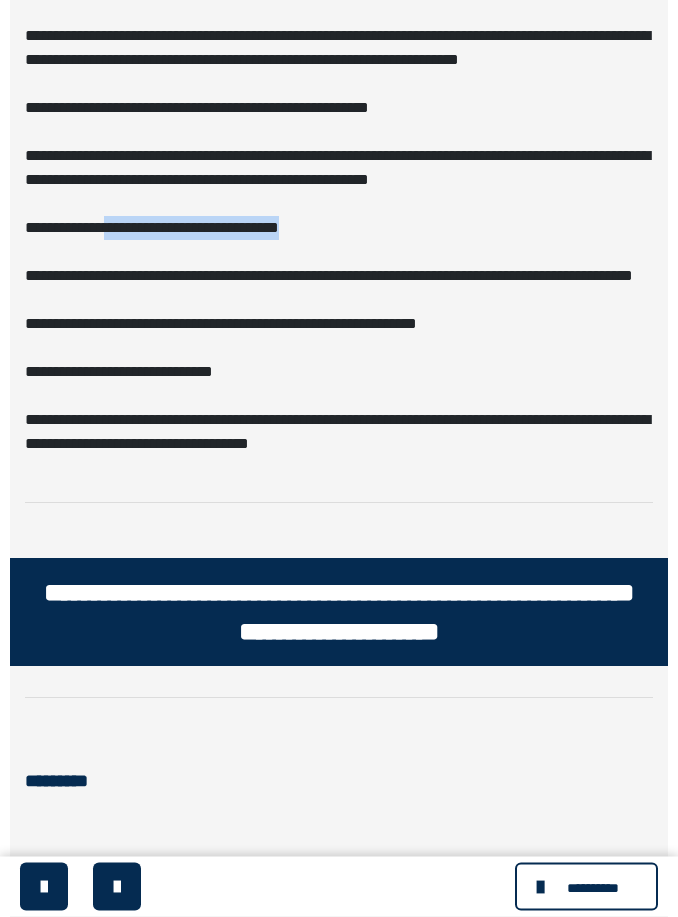 click on "**********" at bounding box center [339, 169] 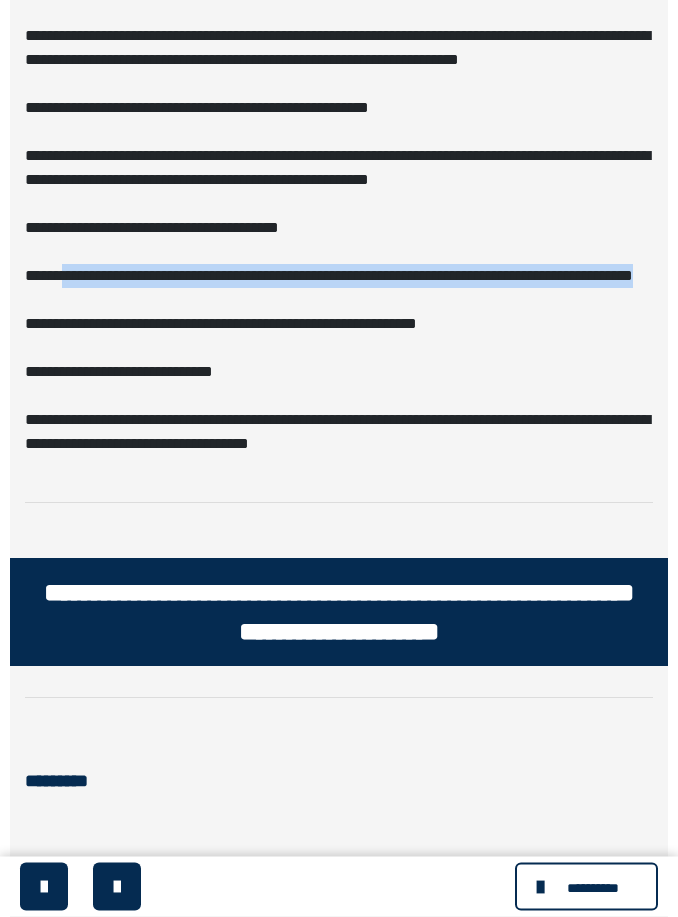 click on "**********" at bounding box center [221, 324] 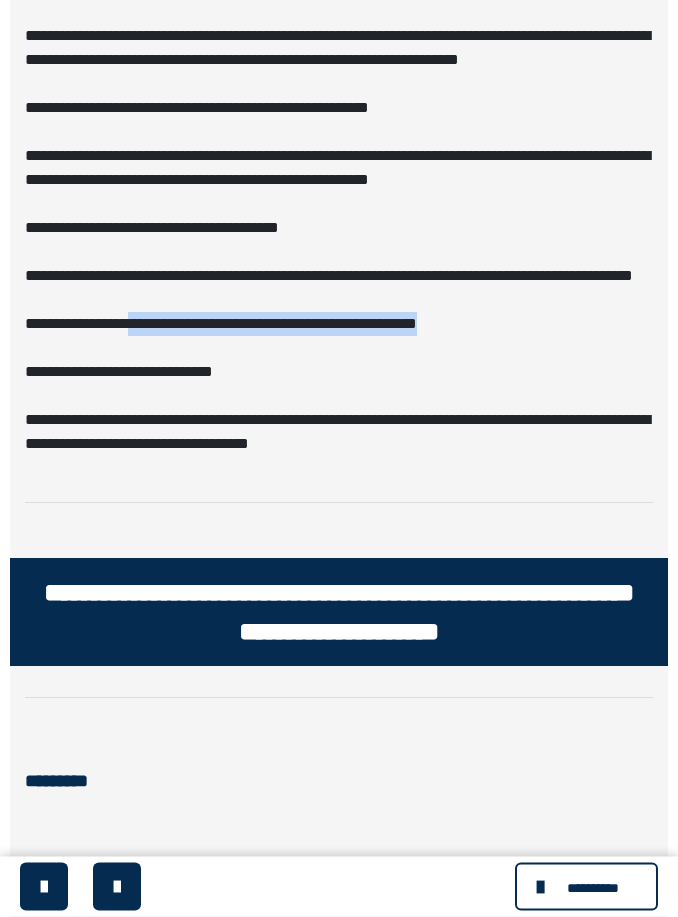 click on "**********" at bounding box center (339, 746) 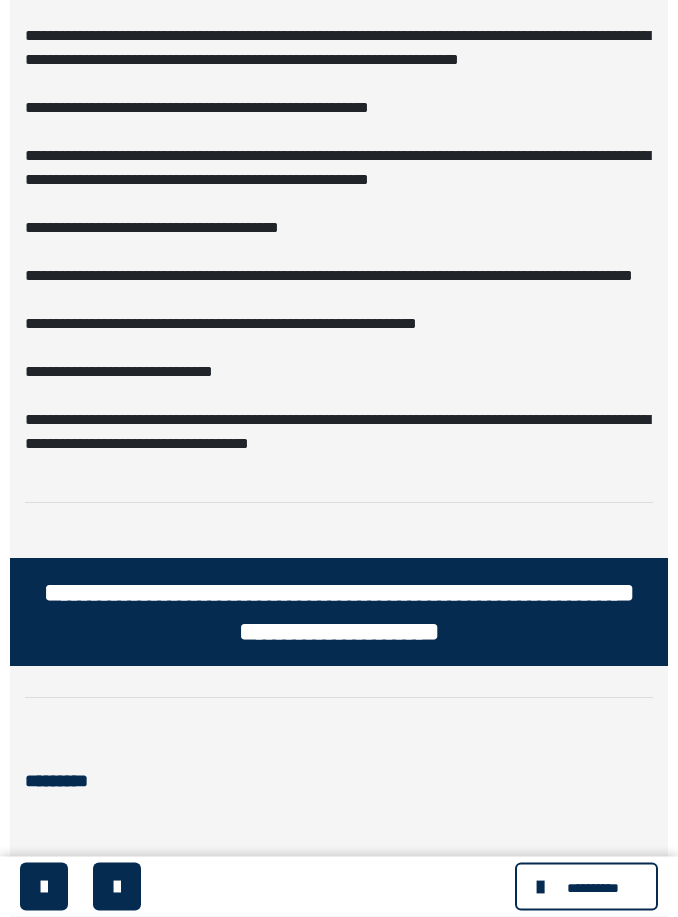 click on "**********" at bounding box center (339, 746) 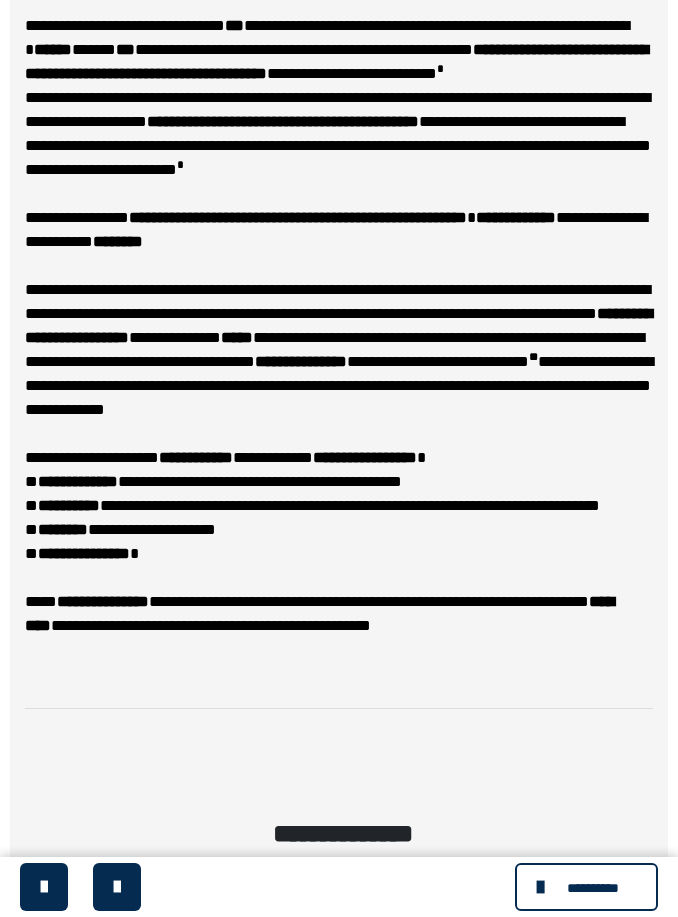 scroll, scrollTop: 2955, scrollLeft: 0, axis: vertical 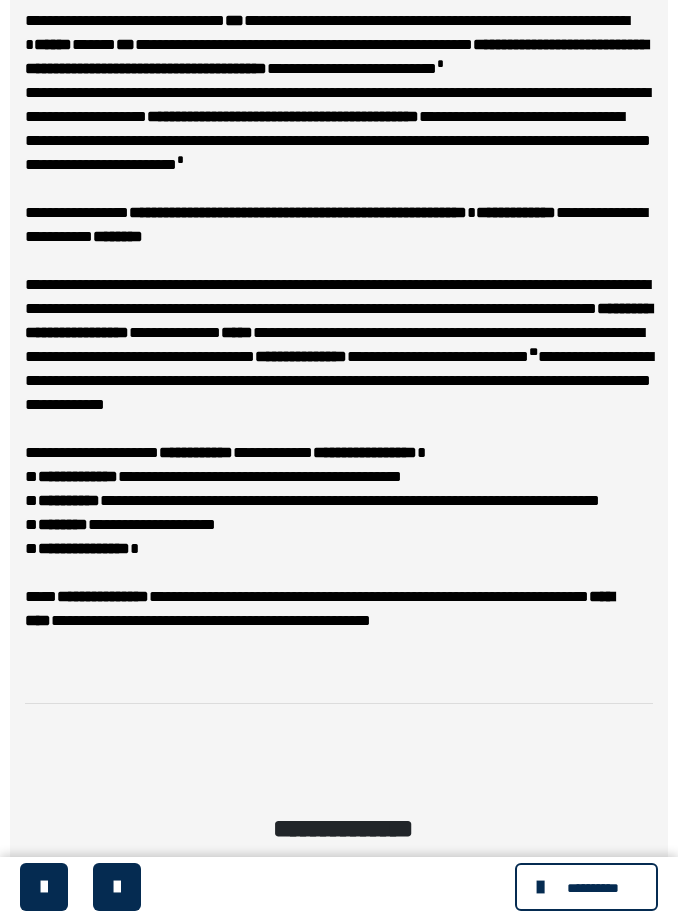 click on "**********" at bounding box center [336, 44] 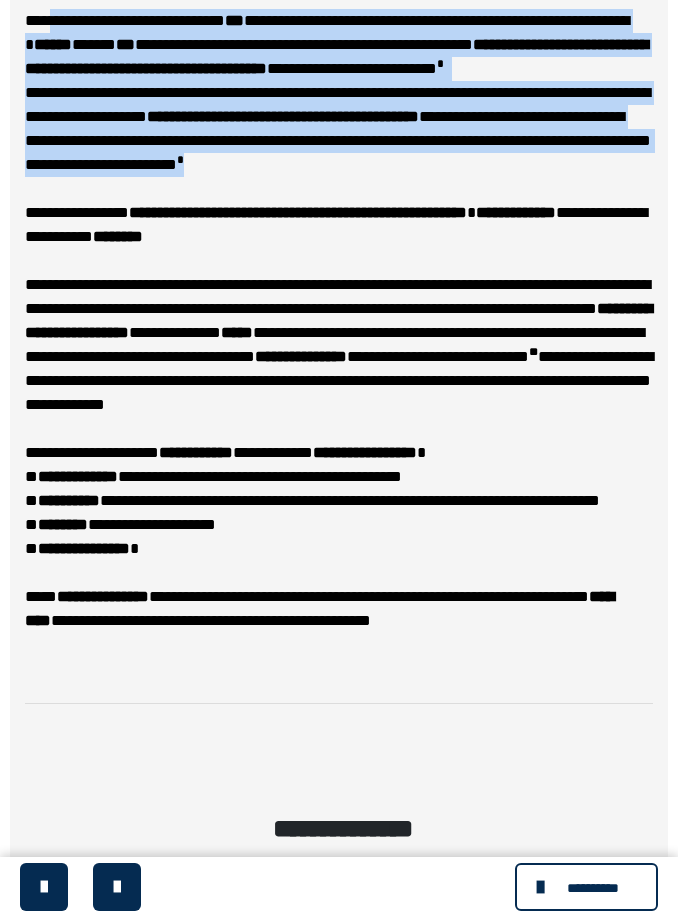 click on "**********" at bounding box center [298, 212] 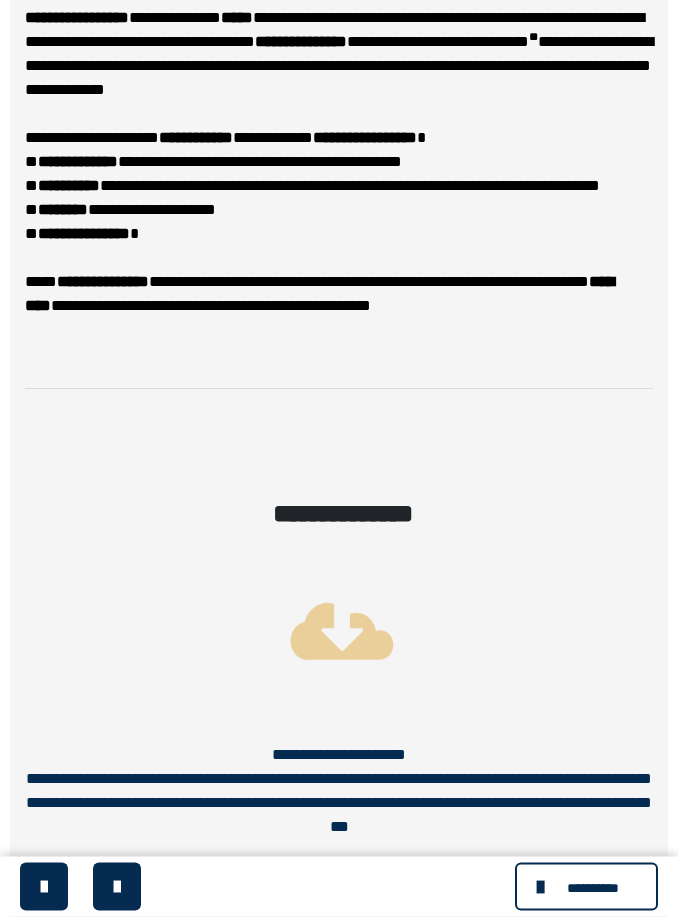 scroll, scrollTop: 3270, scrollLeft: 0, axis: vertical 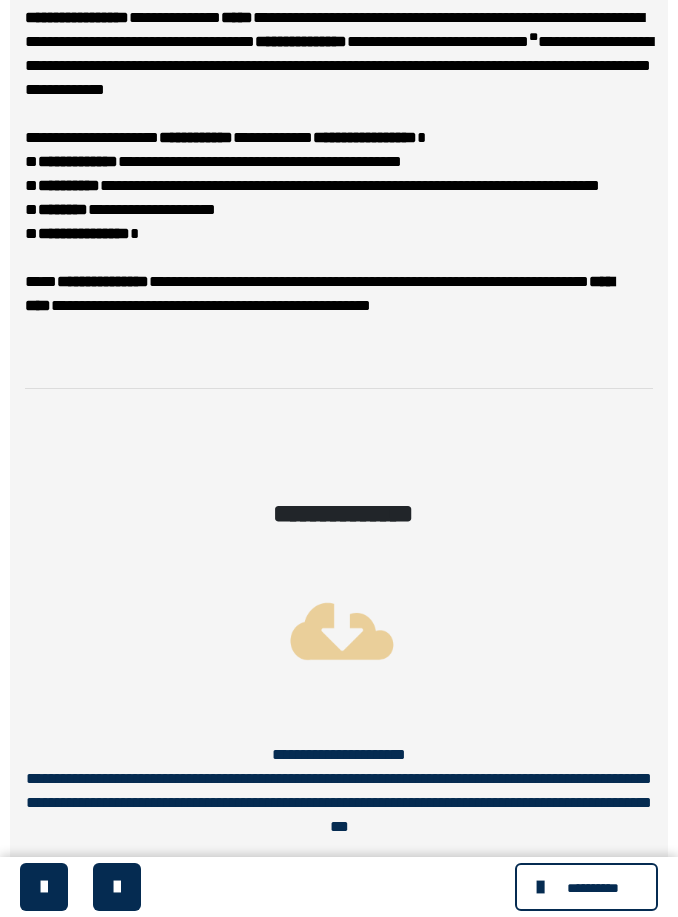click on "**********" at bounding box center (339, 29) 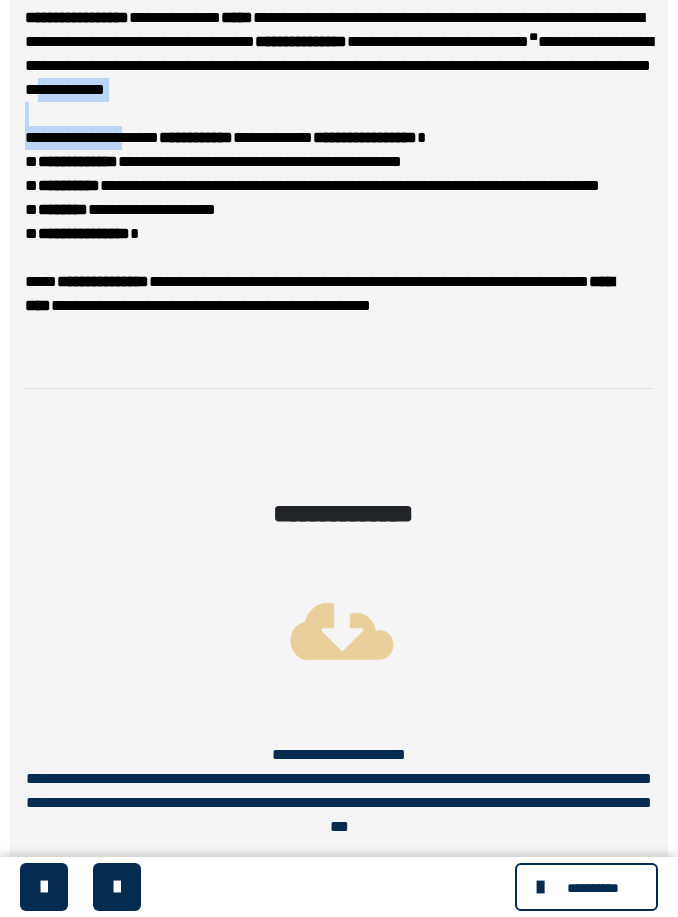 click on "**********" at bounding box center (319, 293) 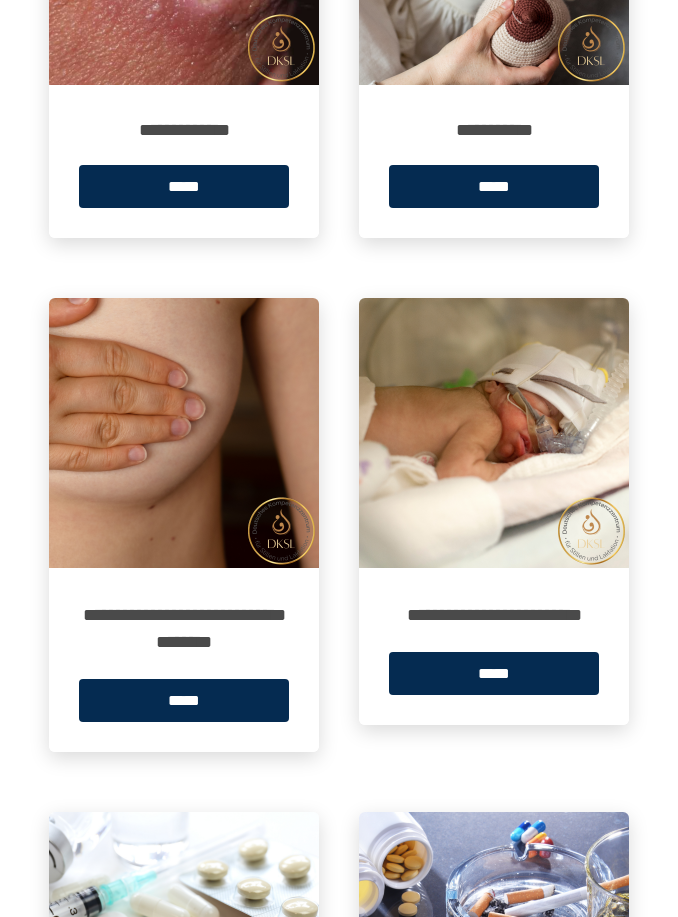 scroll, scrollTop: 3066, scrollLeft: 0, axis: vertical 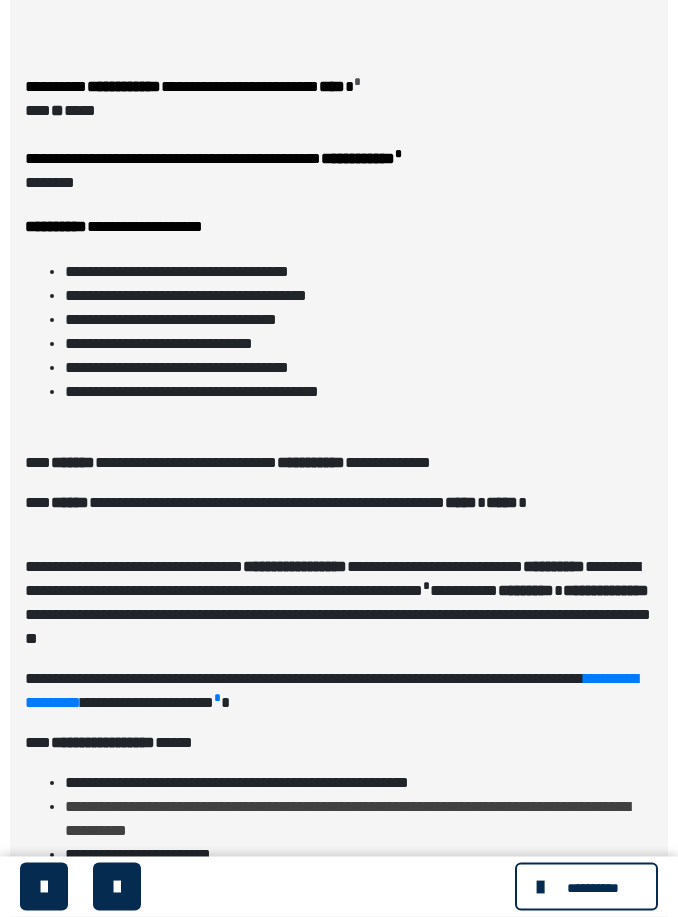 click on "**********" at bounding box center (586, 887) 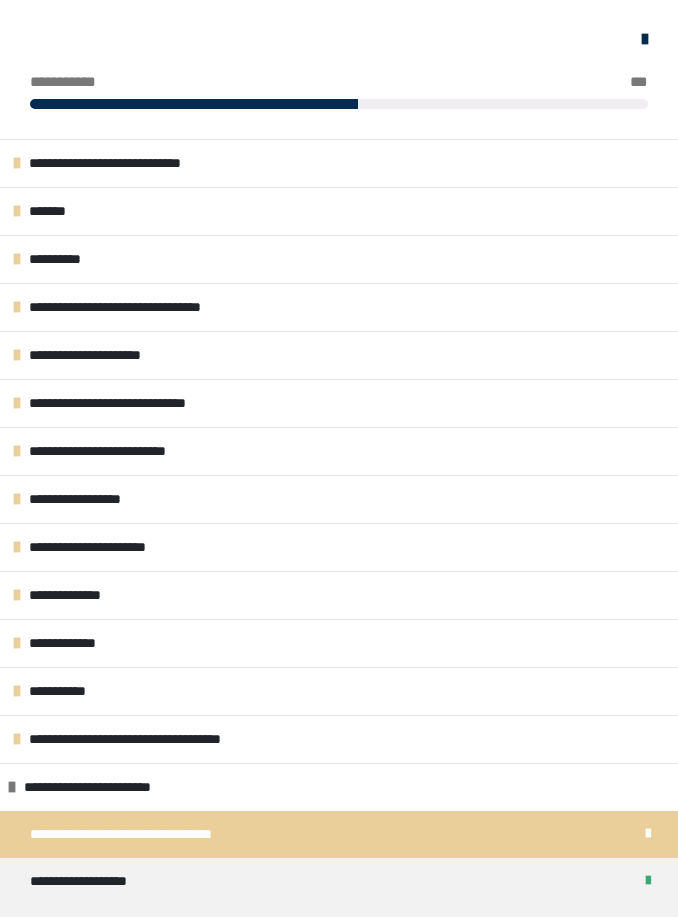 scroll, scrollTop: 513, scrollLeft: 0, axis: vertical 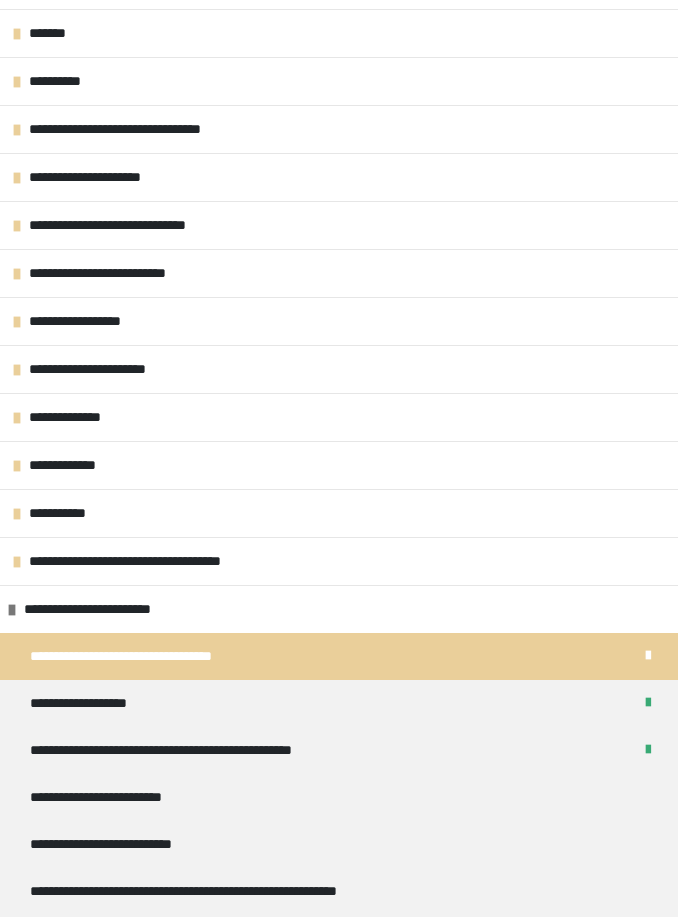 click on "**********" at bounding box center (339, 703) 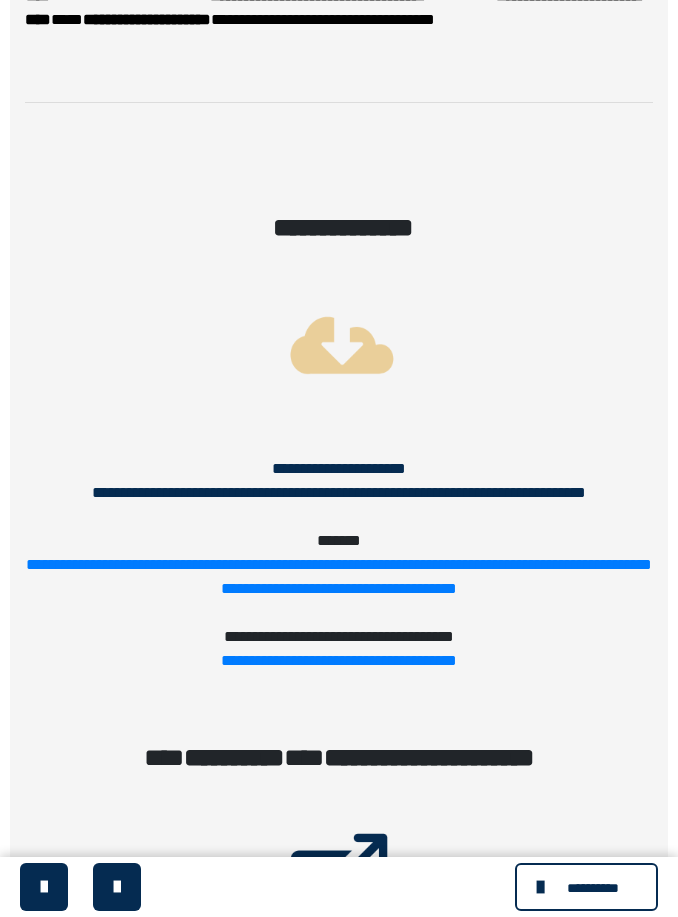 scroll, scrollTop: 3123, scrollLeft: 0, axis: vertical 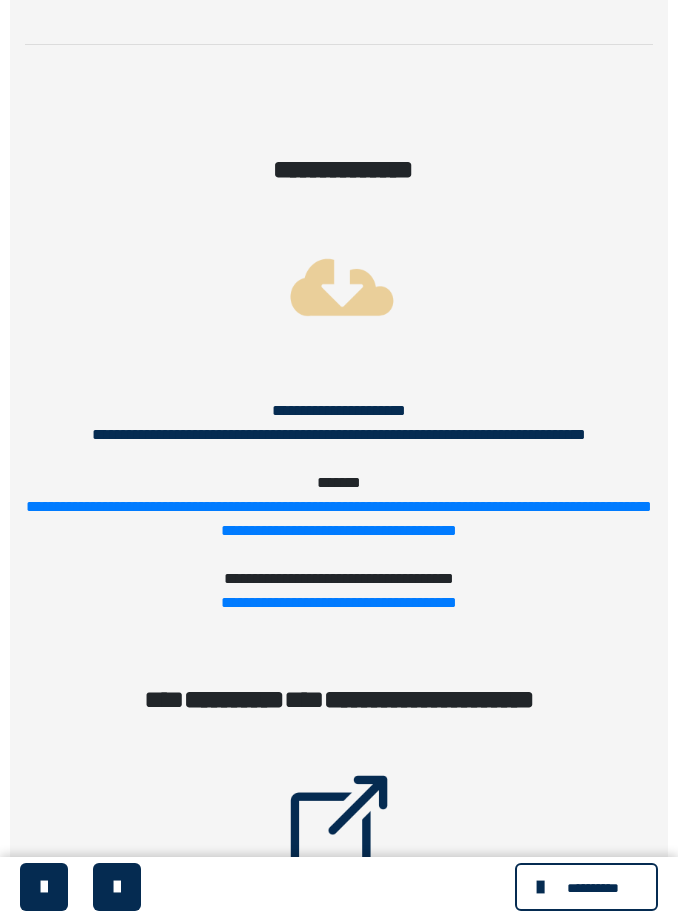 click on "**********" at bounding box center [593, 888] 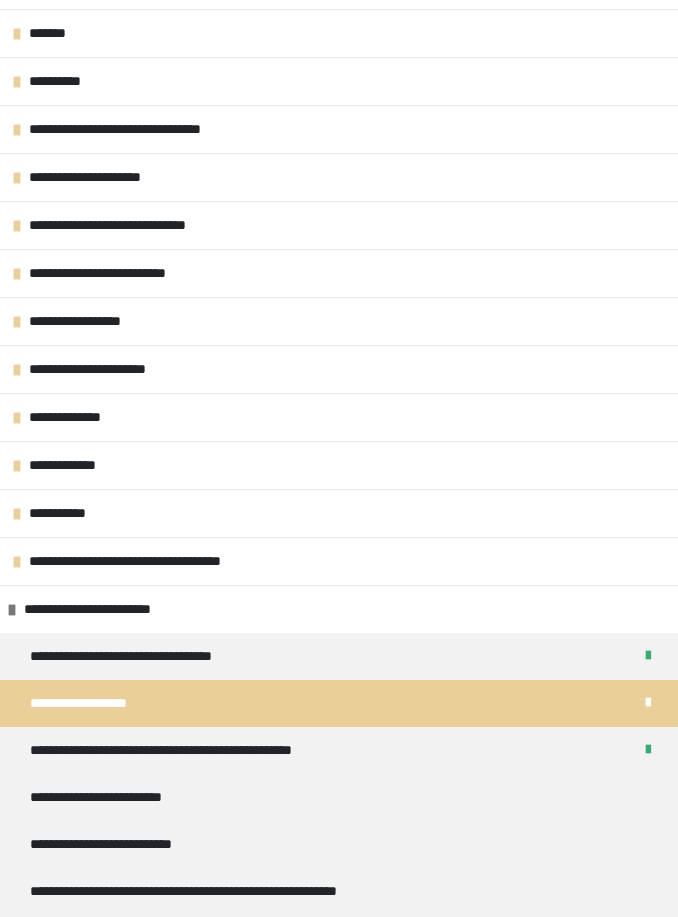 click on "**********" at bounding box center [207, 750] 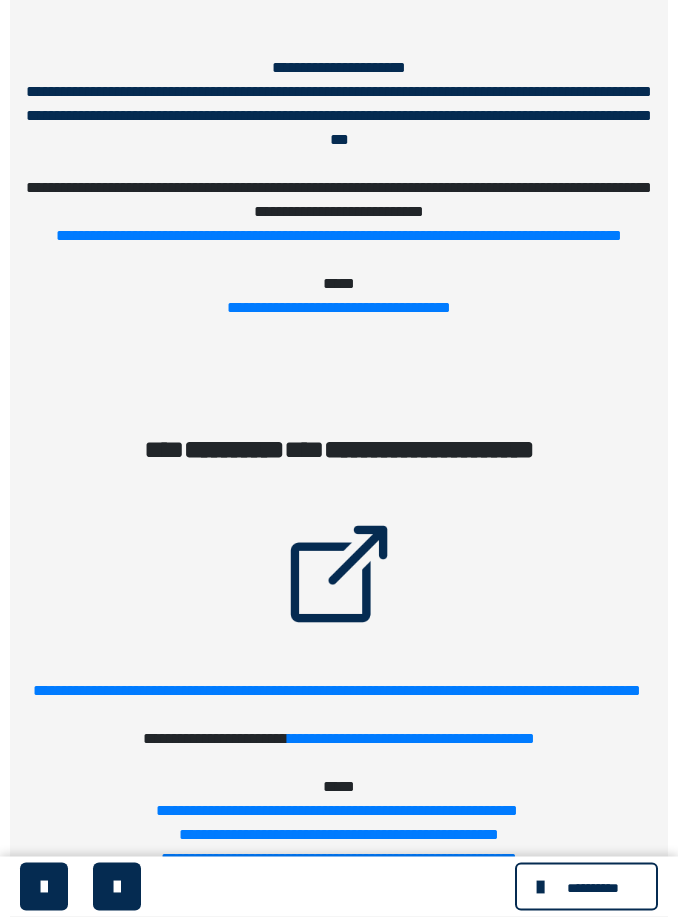 scroll, scrollTop: 3949, scrollLeft: 0, axis: vertical 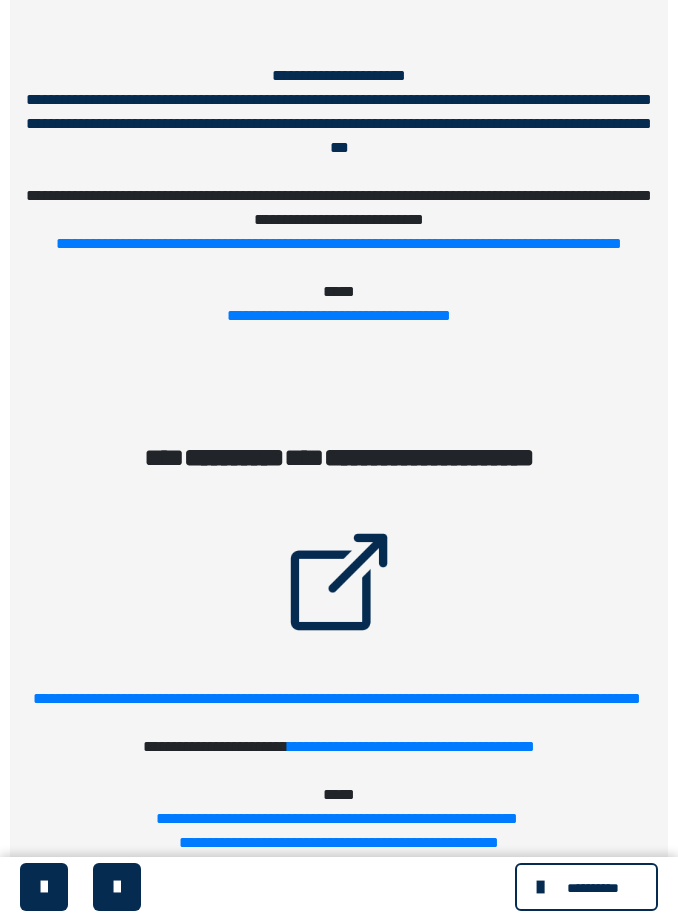 click on "**********" at bounding box center [339, 123] 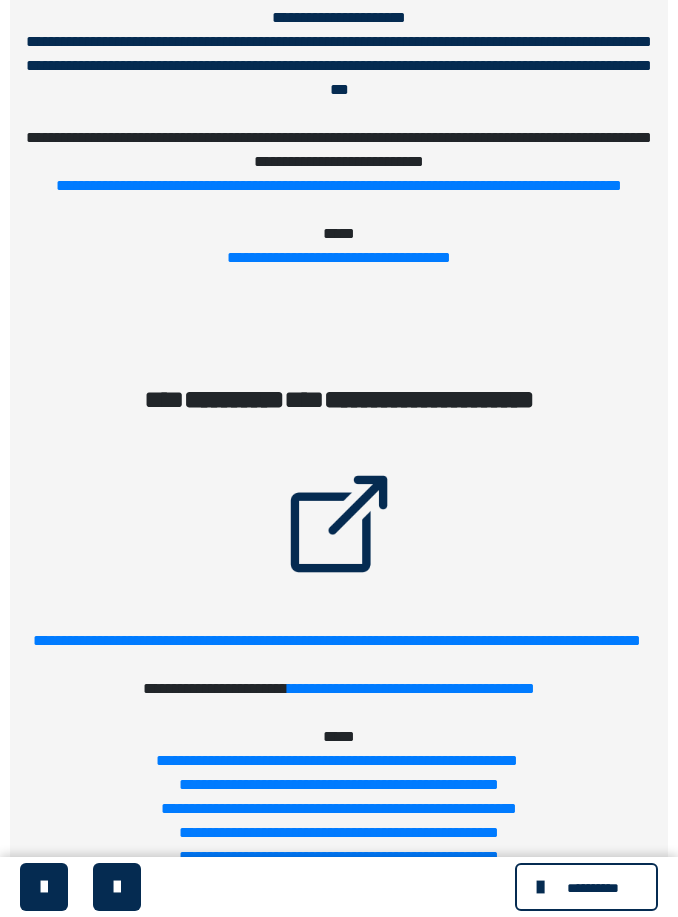 scroll, scrollTop: 4013, scrollLeft: 0, axis: vertical 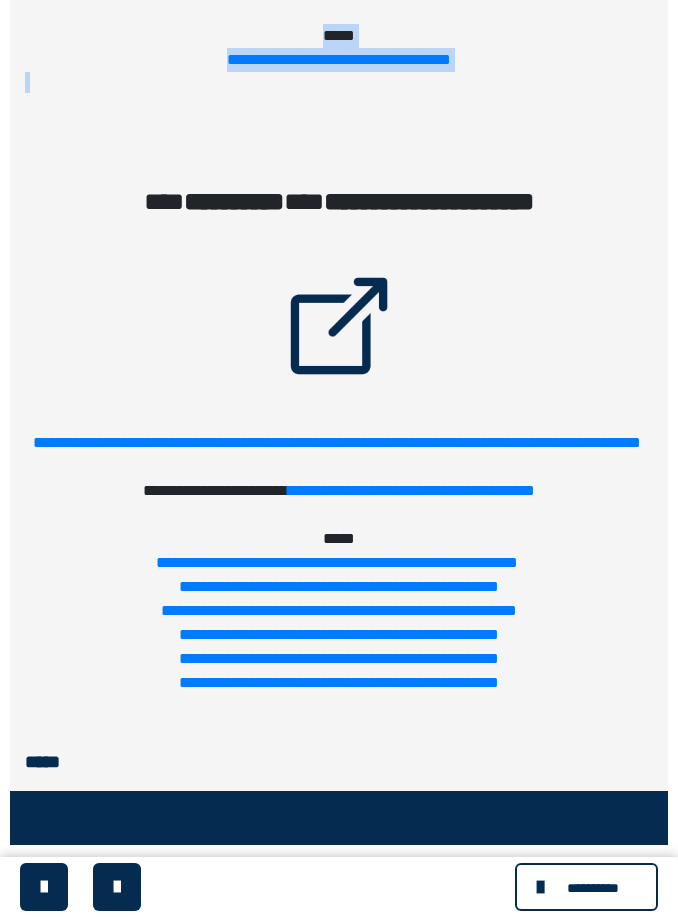 click on "**********" at bounding box center (339, -180) 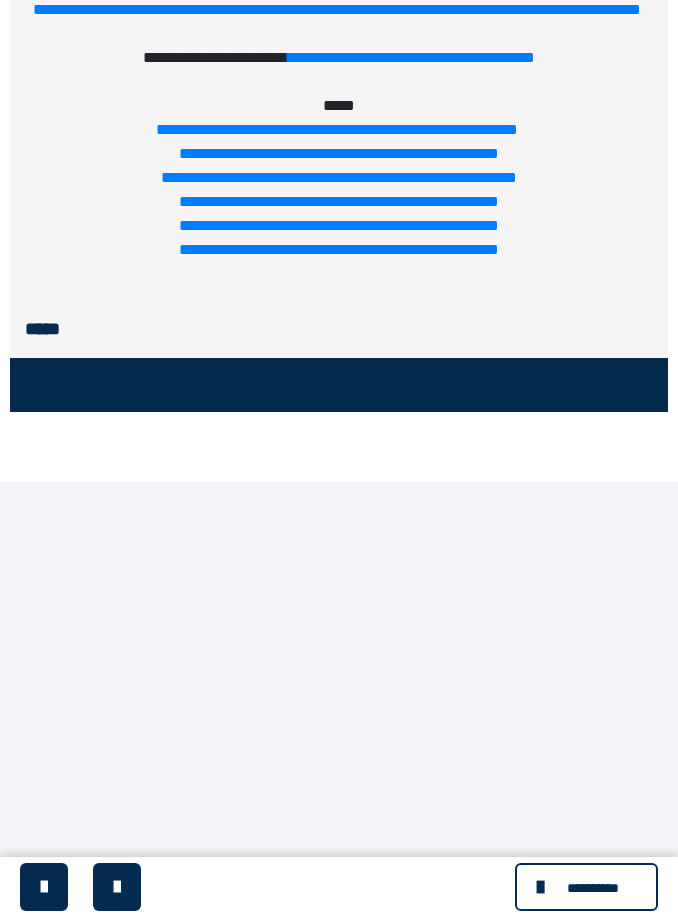 click on "**********" at bounding box center (593, 888) 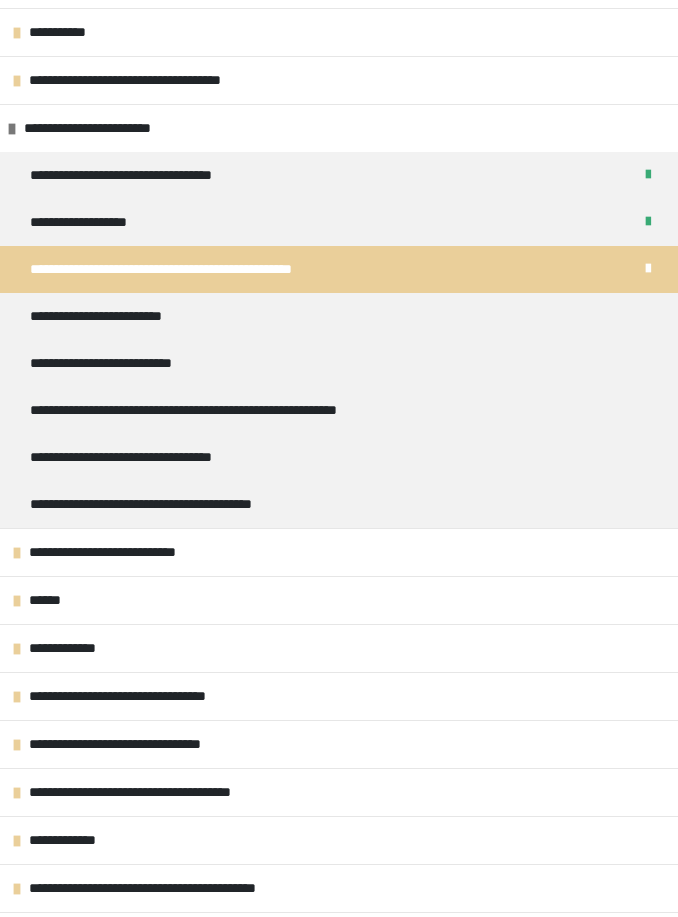scroll, scrollTop: 659, scrollLeft: 0, axis: vertical 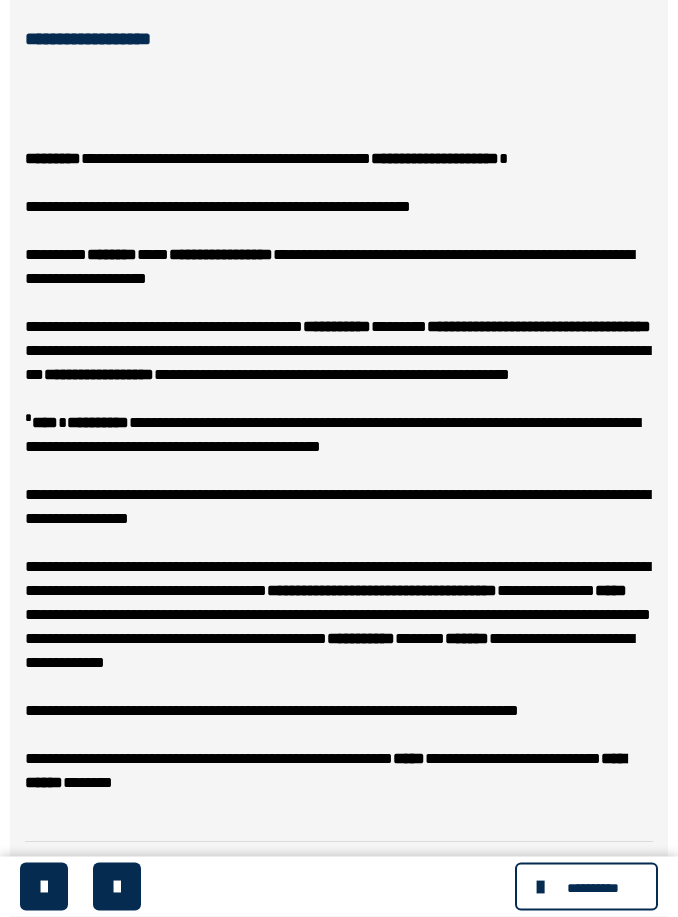 click at bounding box center [543, 887] 